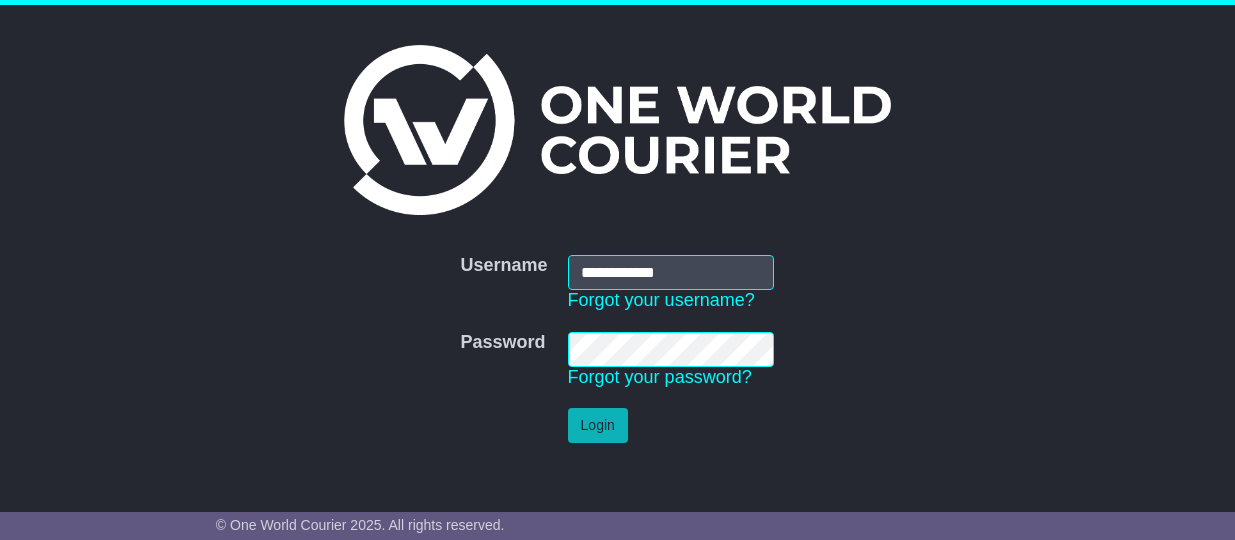 scroll, scrollTop: 0, scrollLeft: 0, axis: both 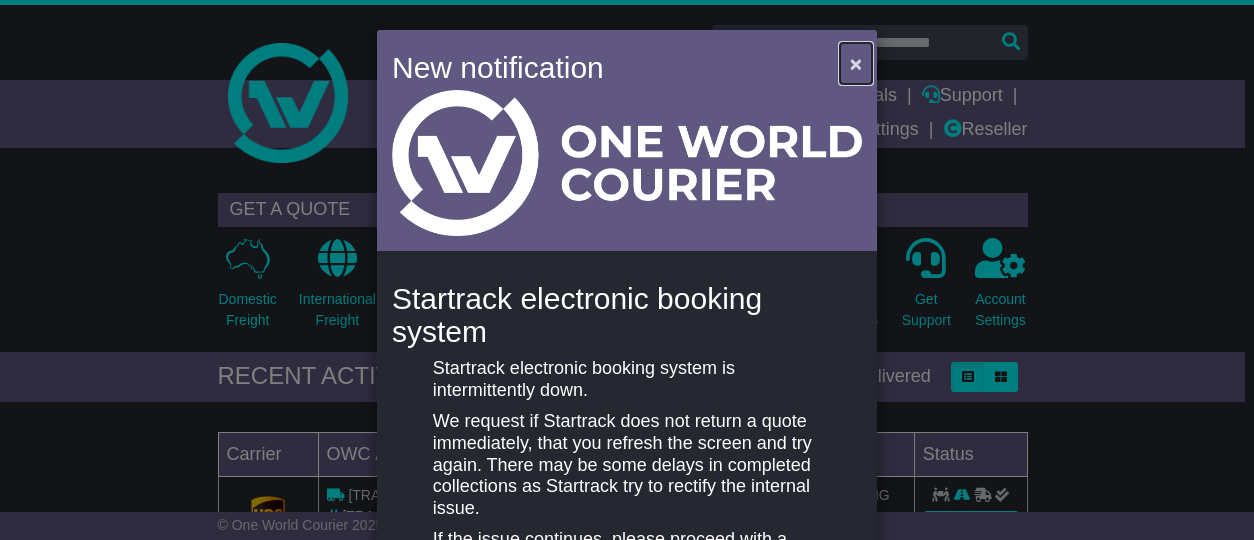 click on "×" at bounding box center (856, 63) 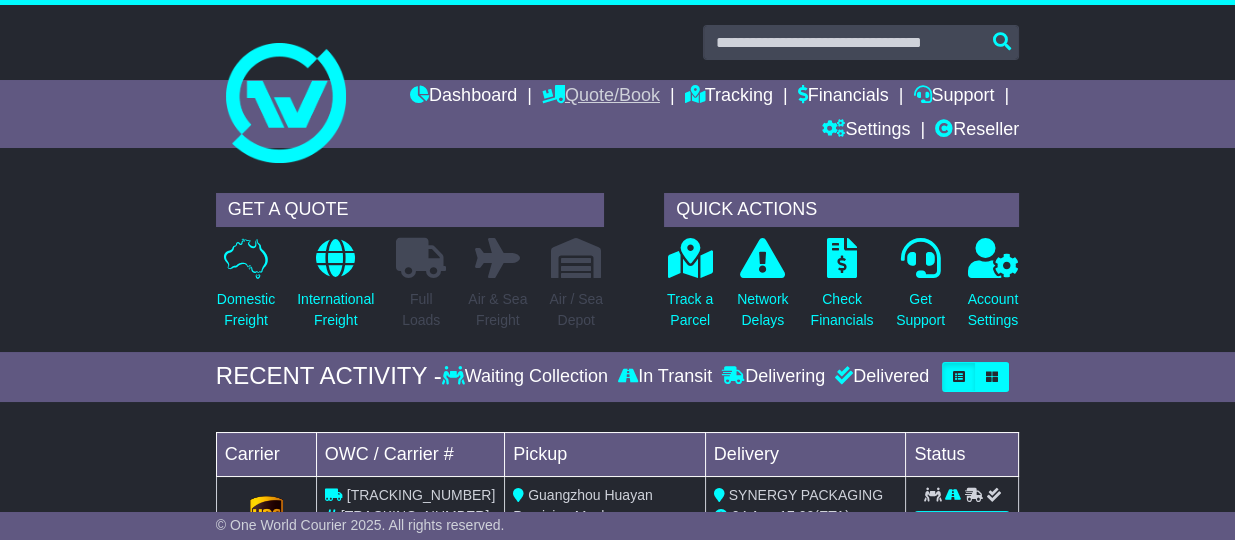 click on "Quote/Book" at bounding box center [601, 97] 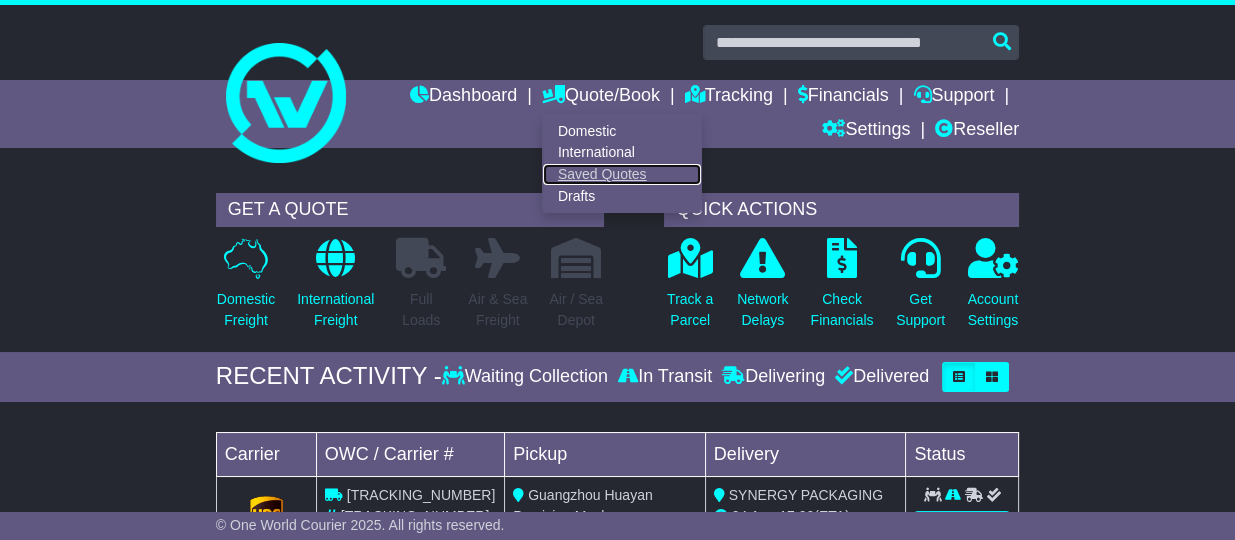 click on "Saved Quotes" at bounding box center [622, 175] 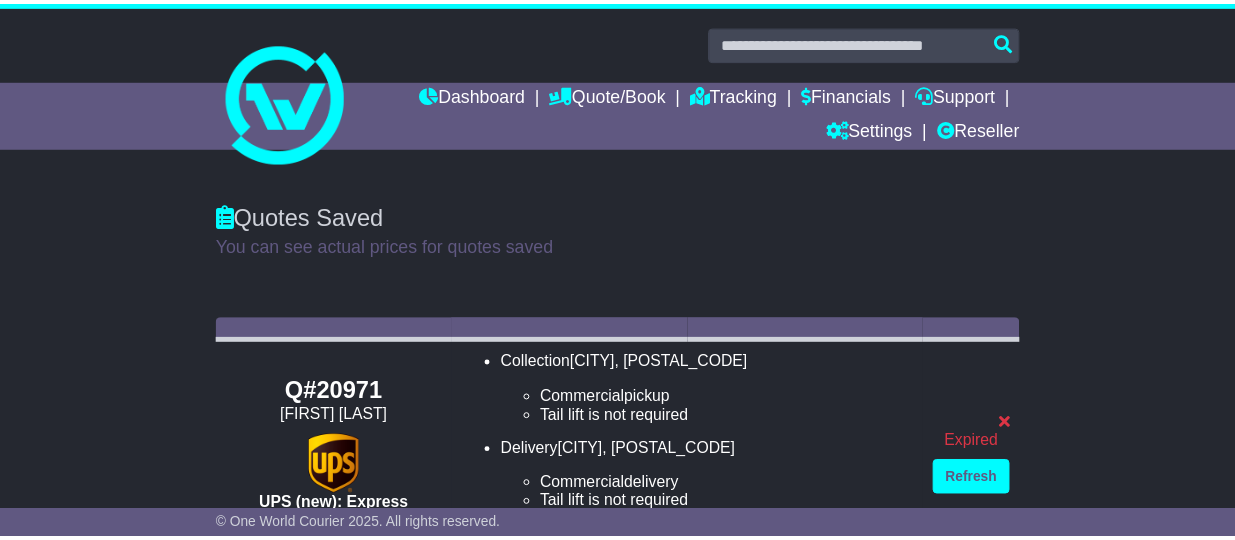 scroll, scrollTop: 0, scrollLeft: 0, axis: both 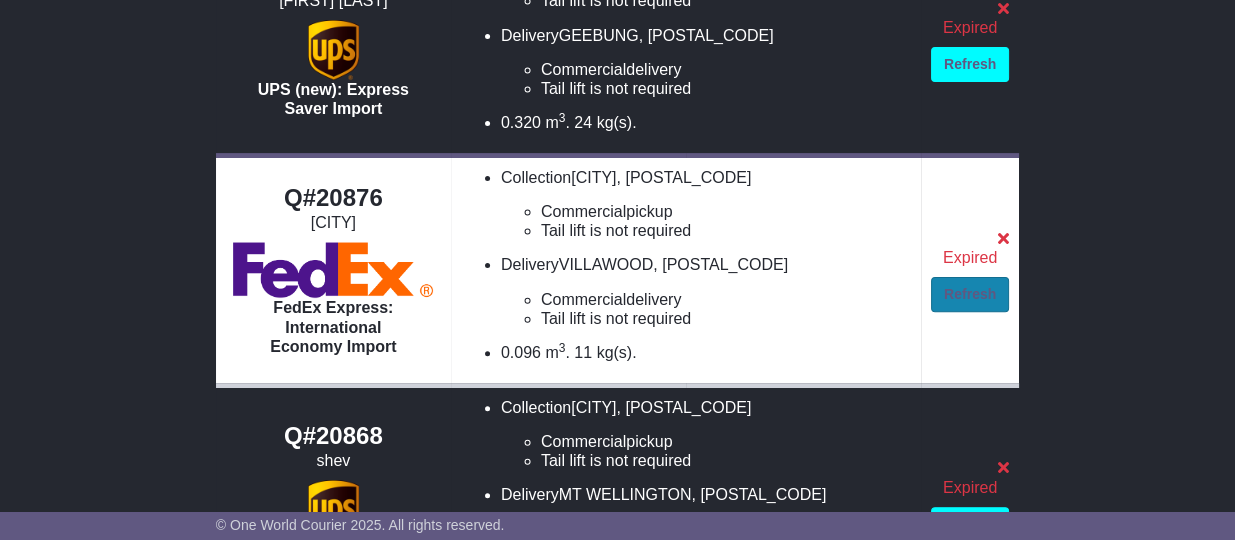 click on "Refresh" at bounding box center [970, 294] 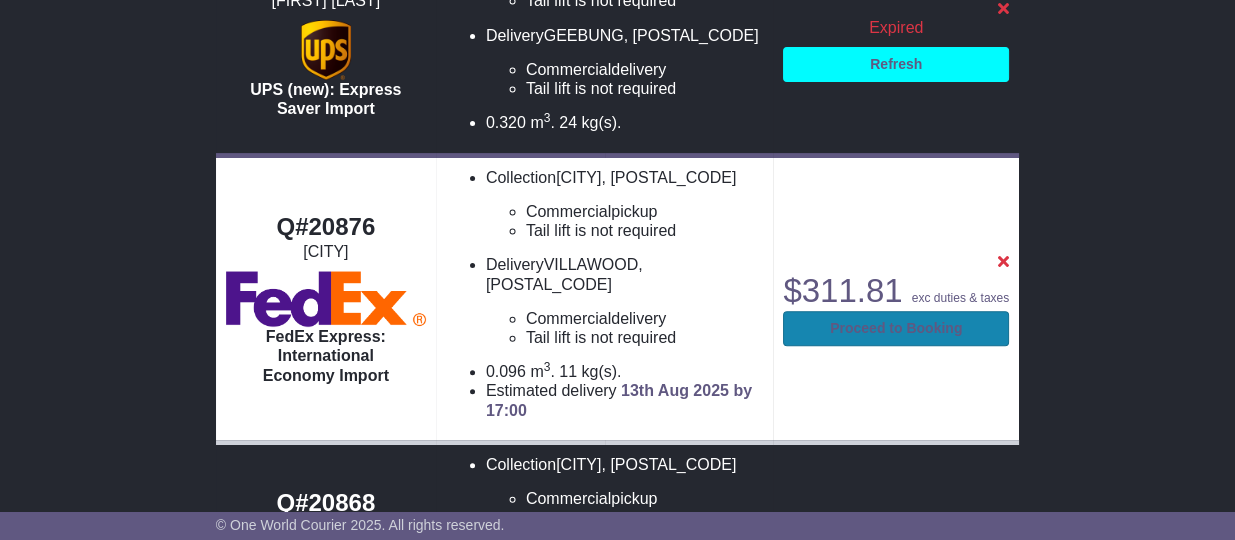 click on "Proceed to Booking" at bounding box center [896, 328] 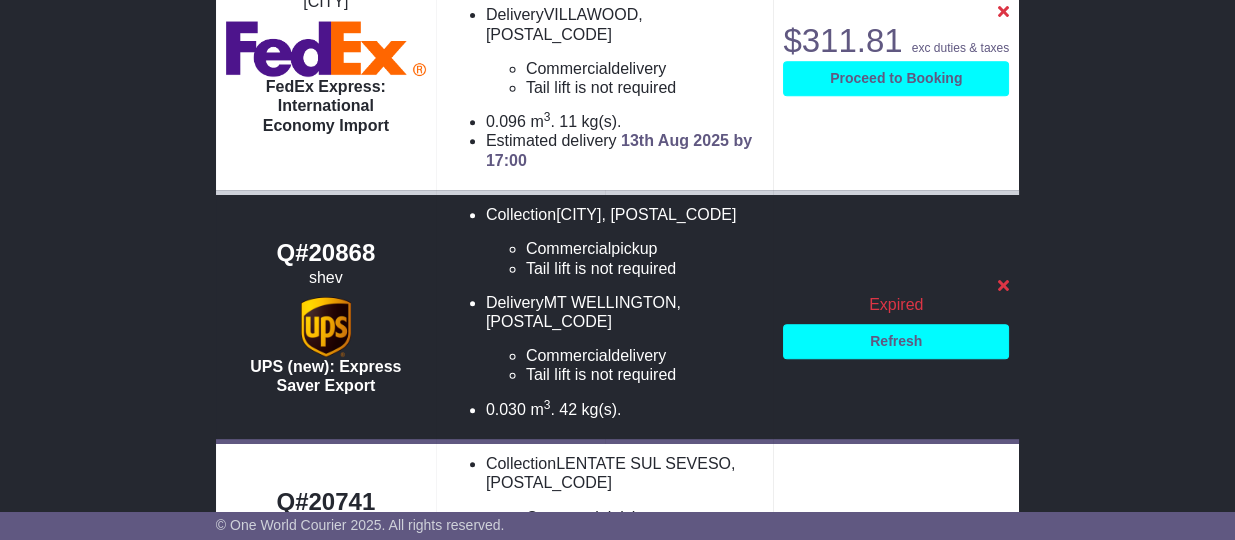 scroll, scrollTop: 1086, scrollLeft: 0, axis: vertical 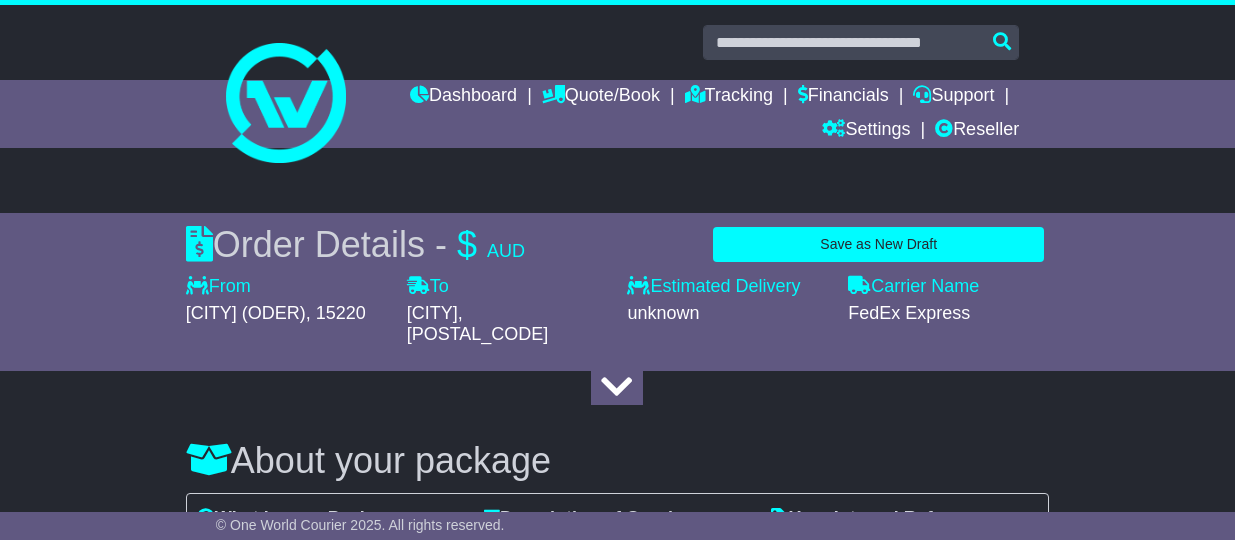 select on "***" 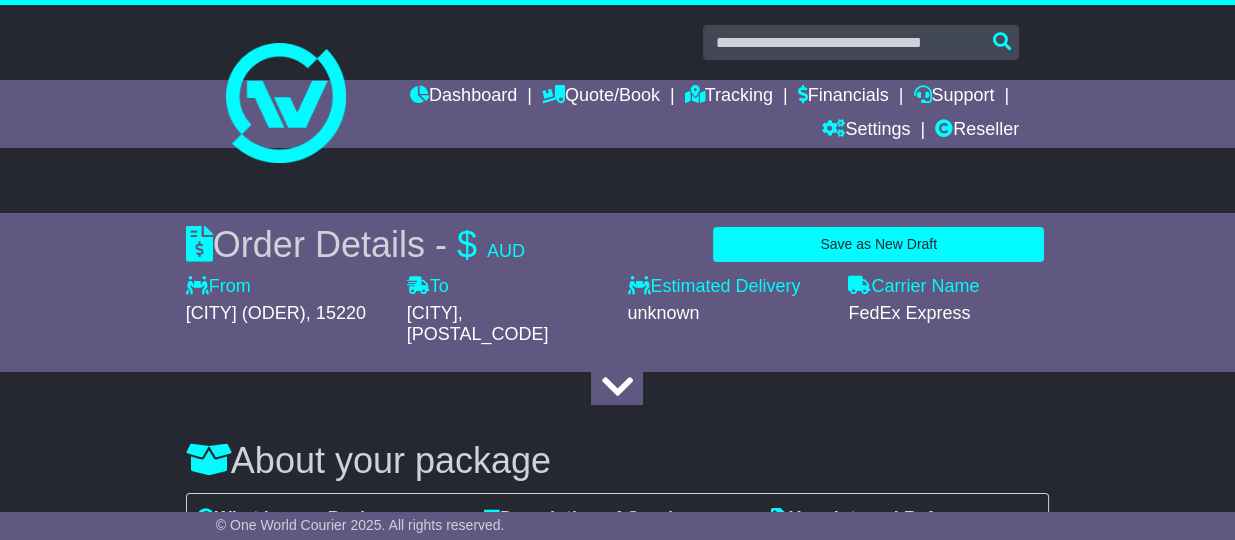 scroll, scrollTop: 0, scrollLeft: 0, axis: both 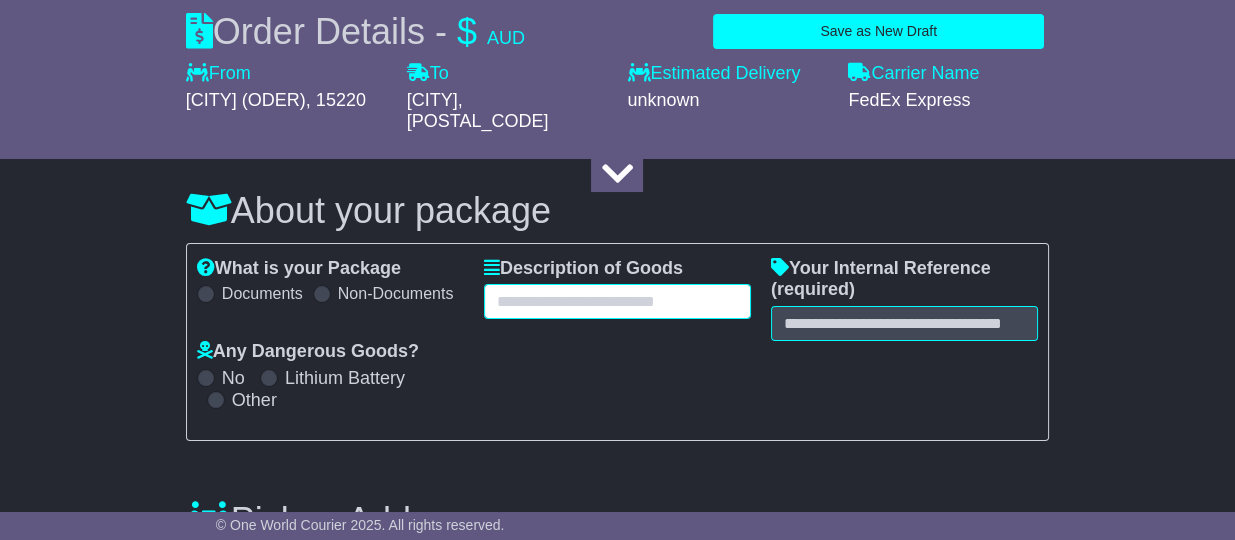 click at bounding box center [617, 301] 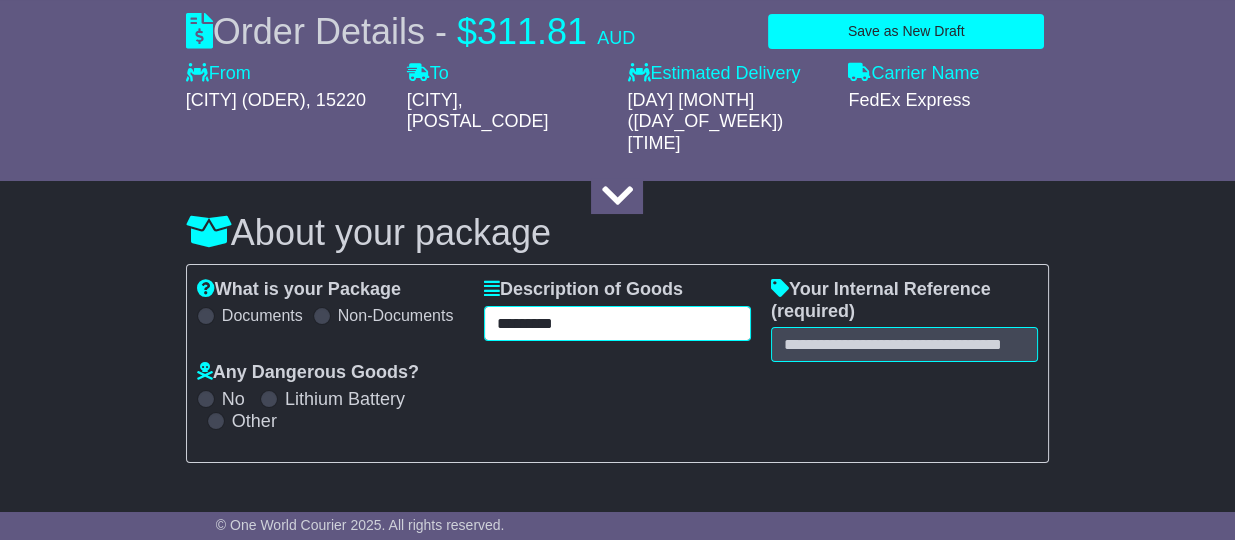 type on "*********" 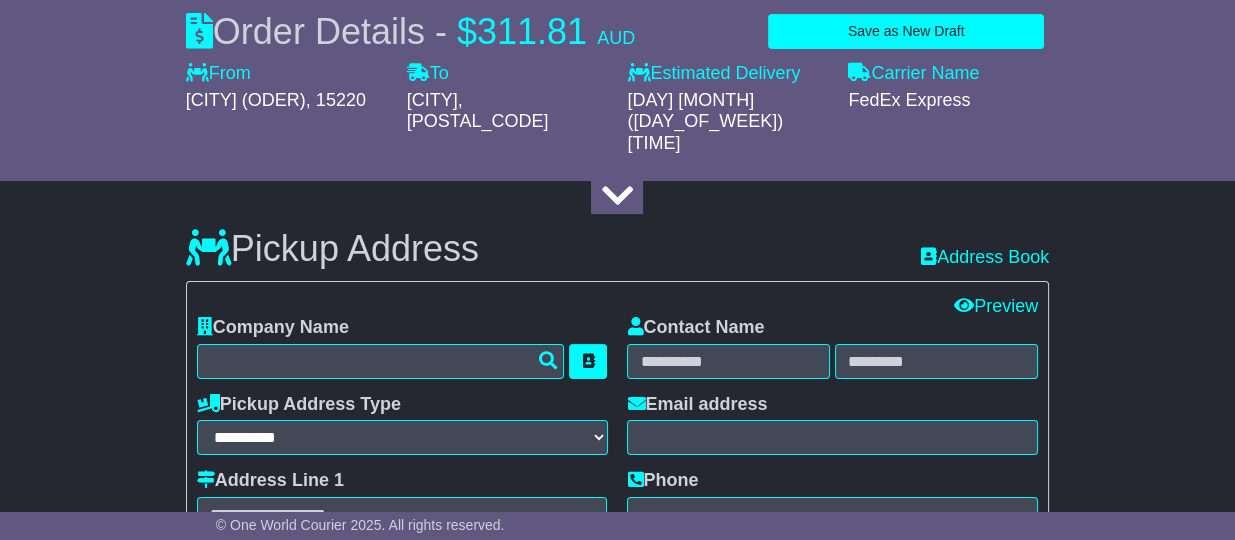 scroll, scrollTop: 500, scrollLeft: 0, axis: vertical 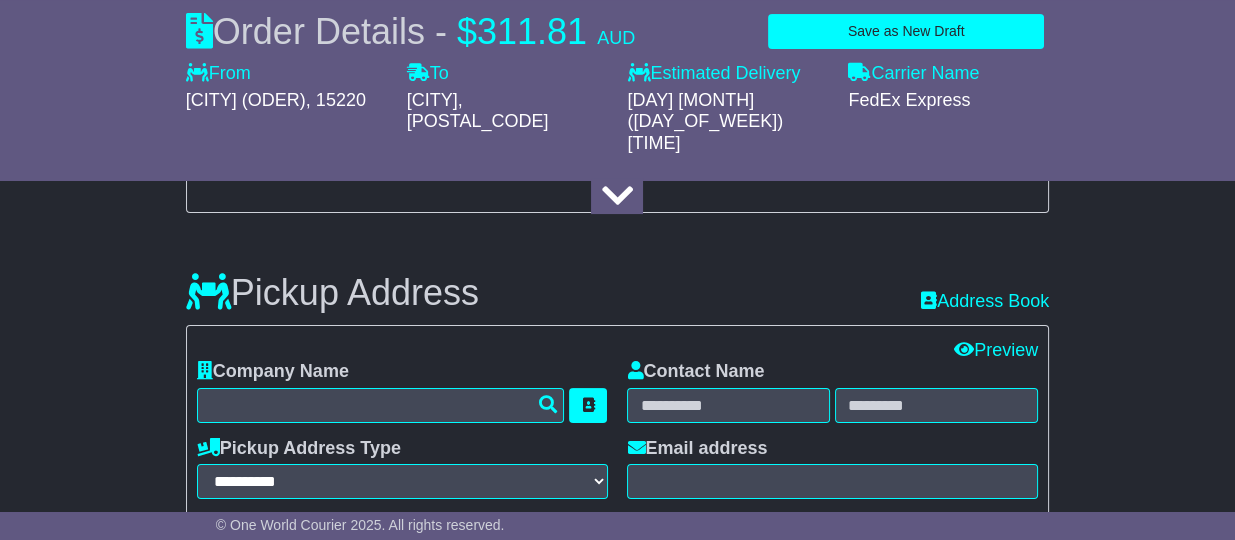 type on "*********" 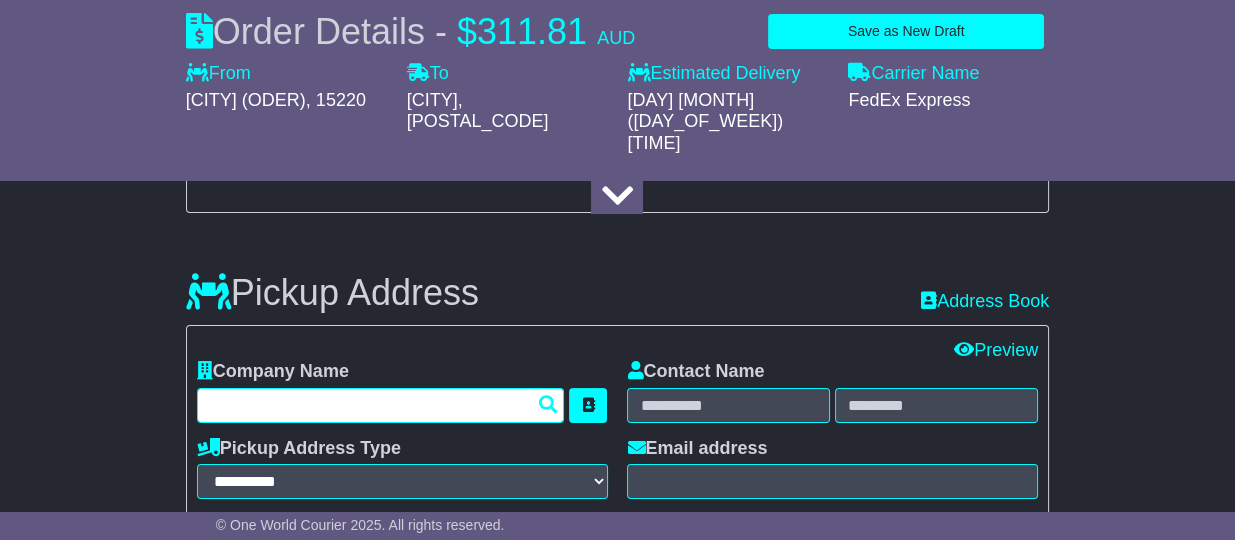 click at bounding box center (381, 405) 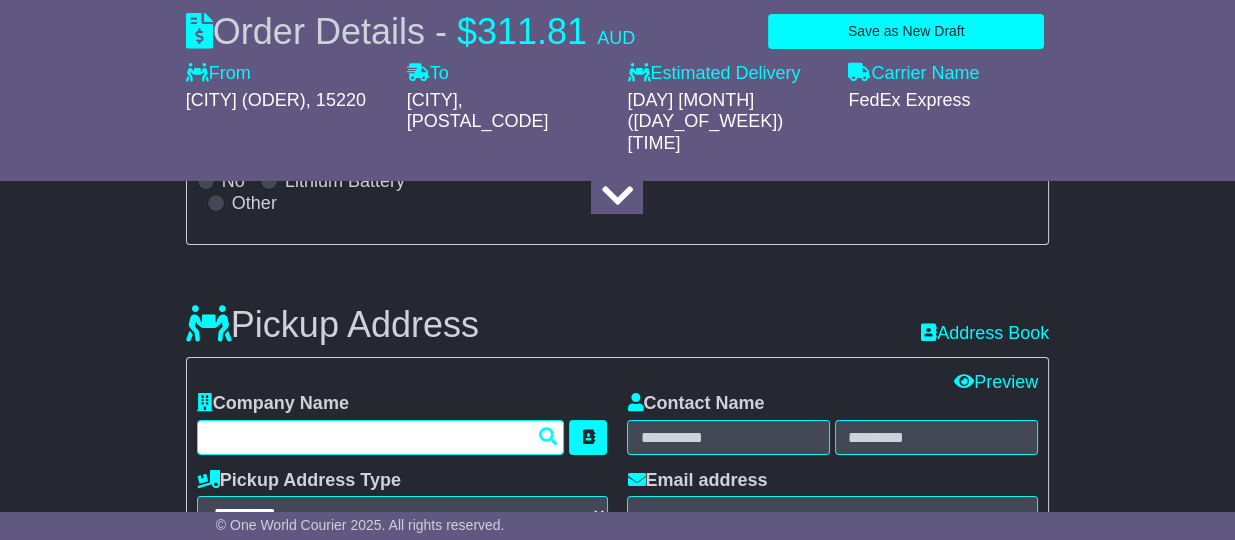 scroll, scrollTop: 500, scrollLeft: 0, axis: vertical 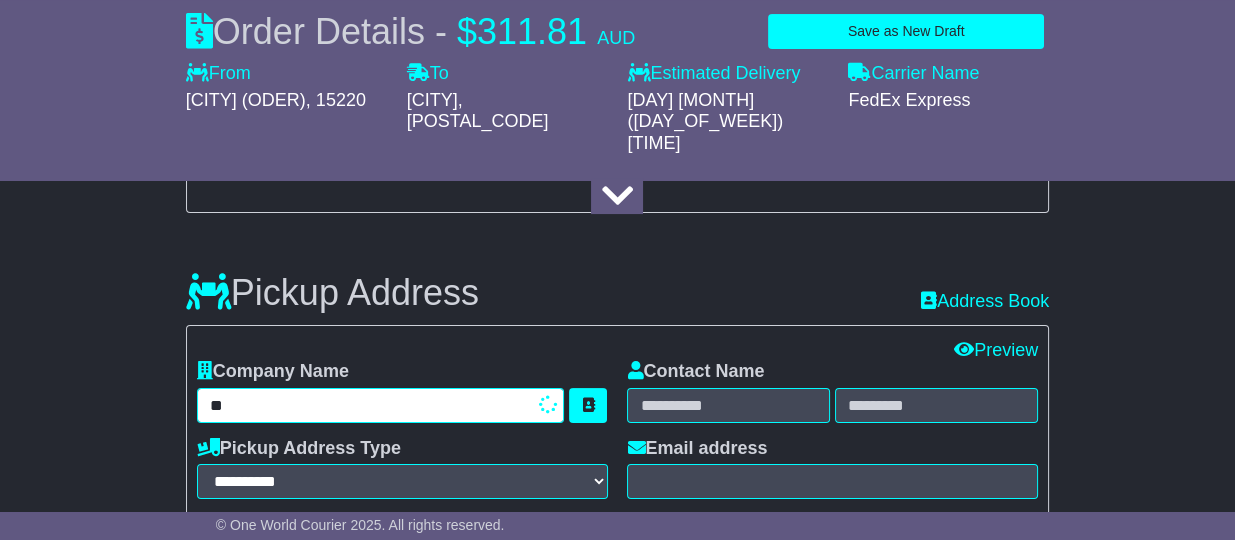 type on "*" 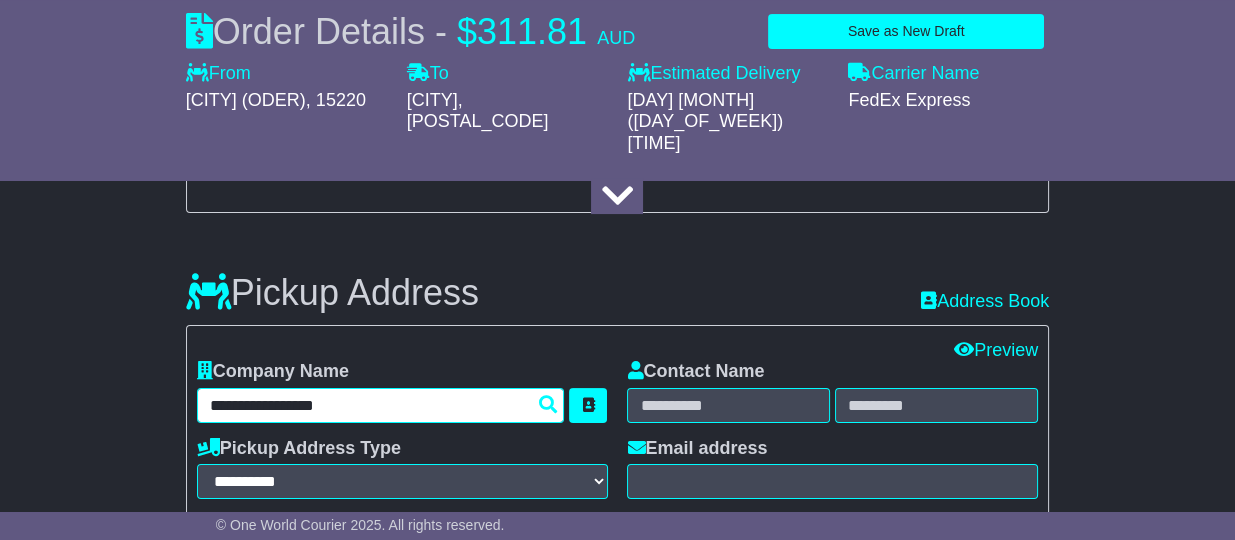 type on "**********" 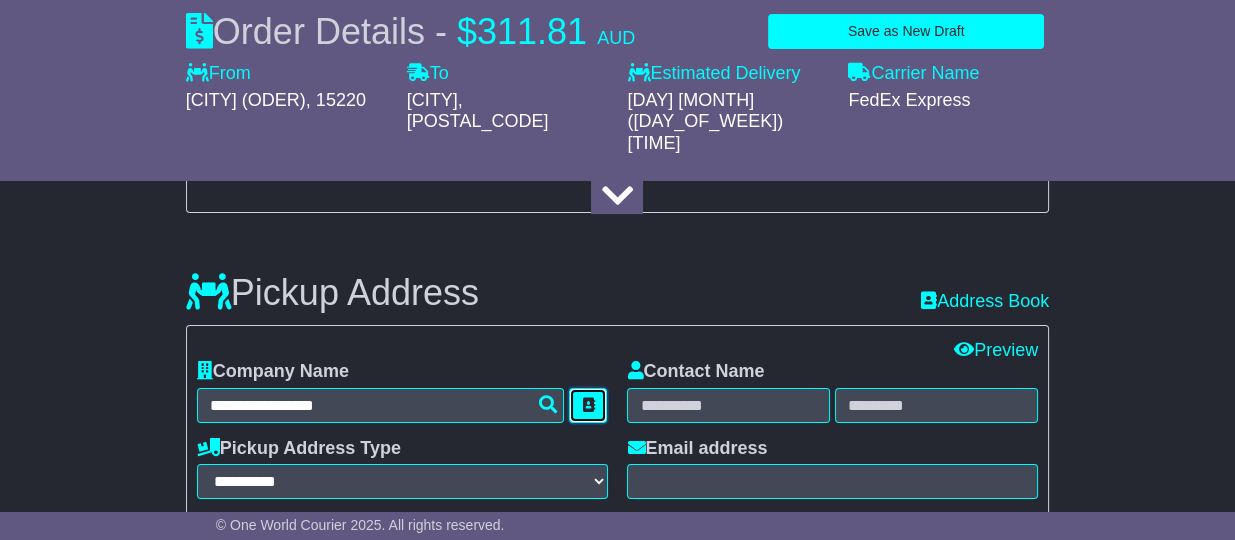 type 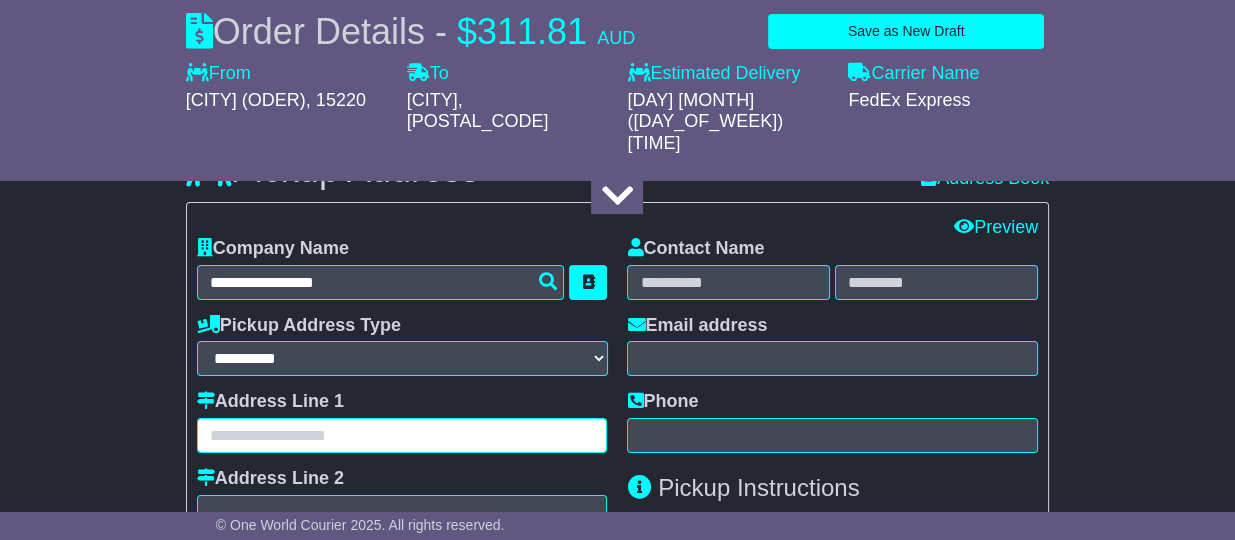 scroll, scrollTop: 763, scrollLeft: 0, axis: vertical 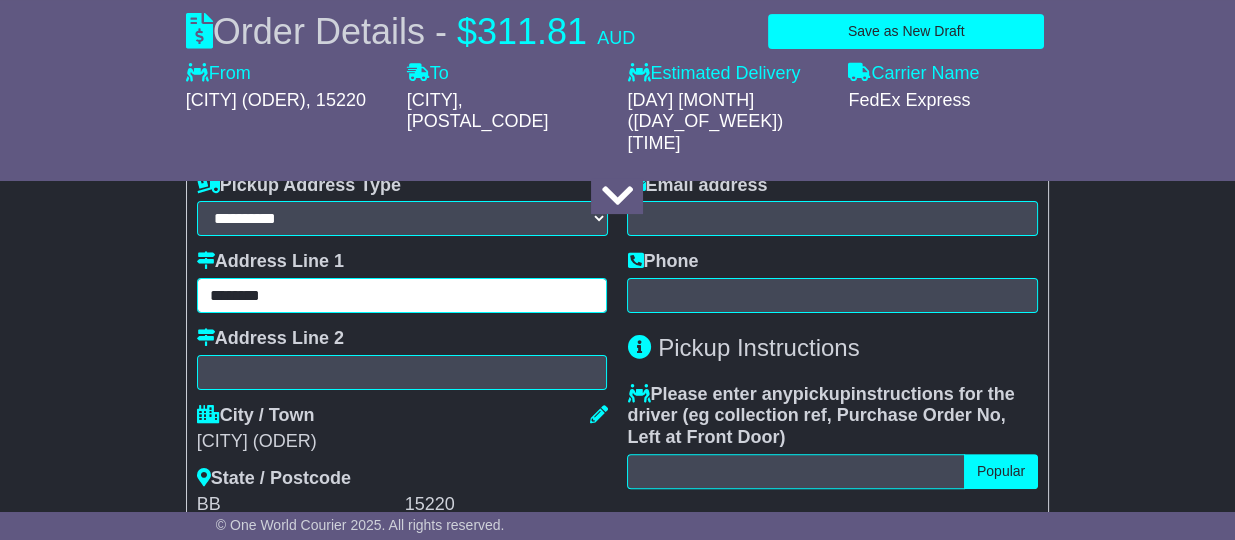 drag, startPoint x: 323, startPoint y: 271, endPoint x: 198, endPoint y: 272, distance: 125.004 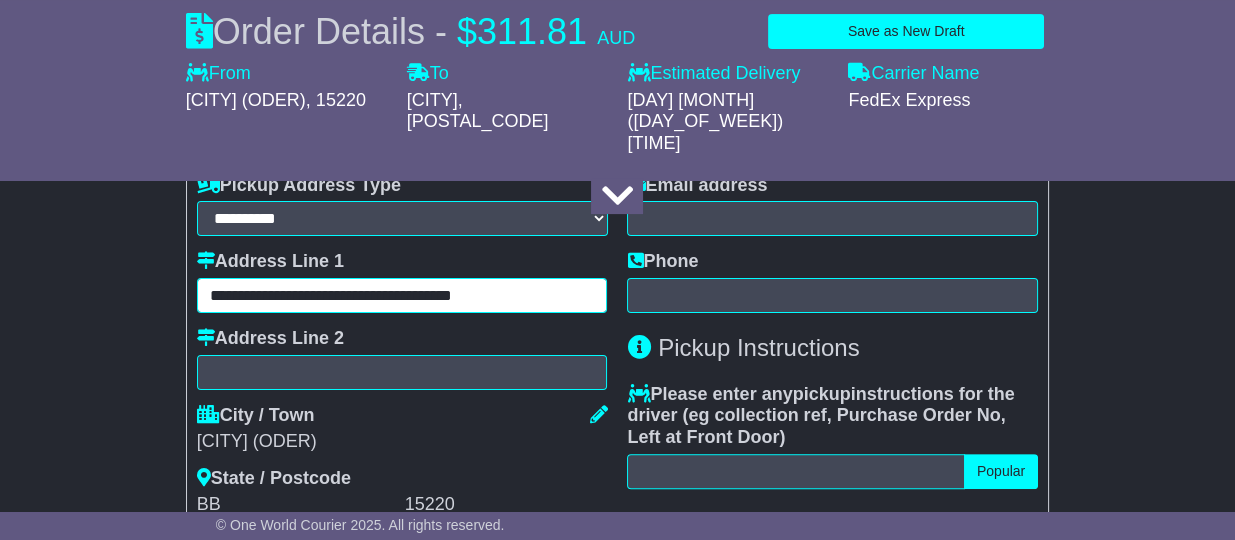 type on "**********" 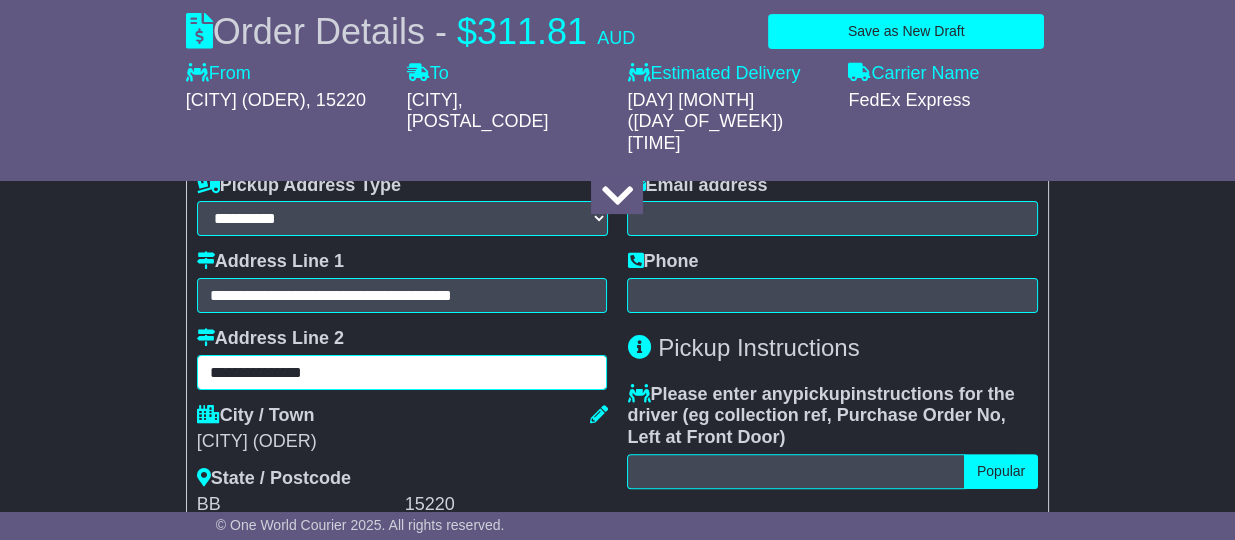 type on "**********" 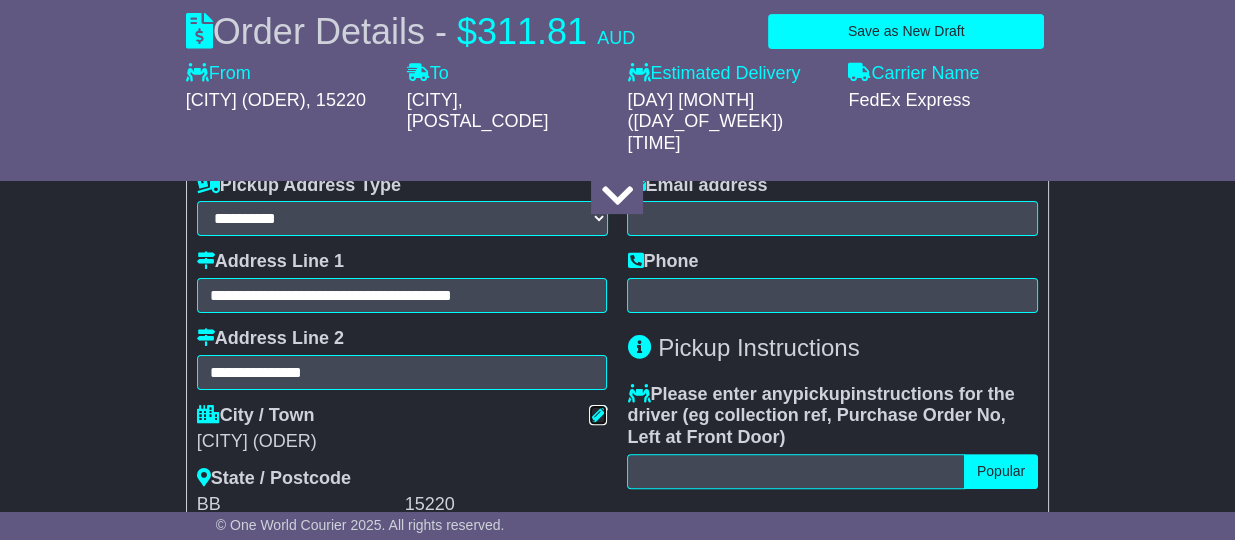 click at bounding box center (598, 414) 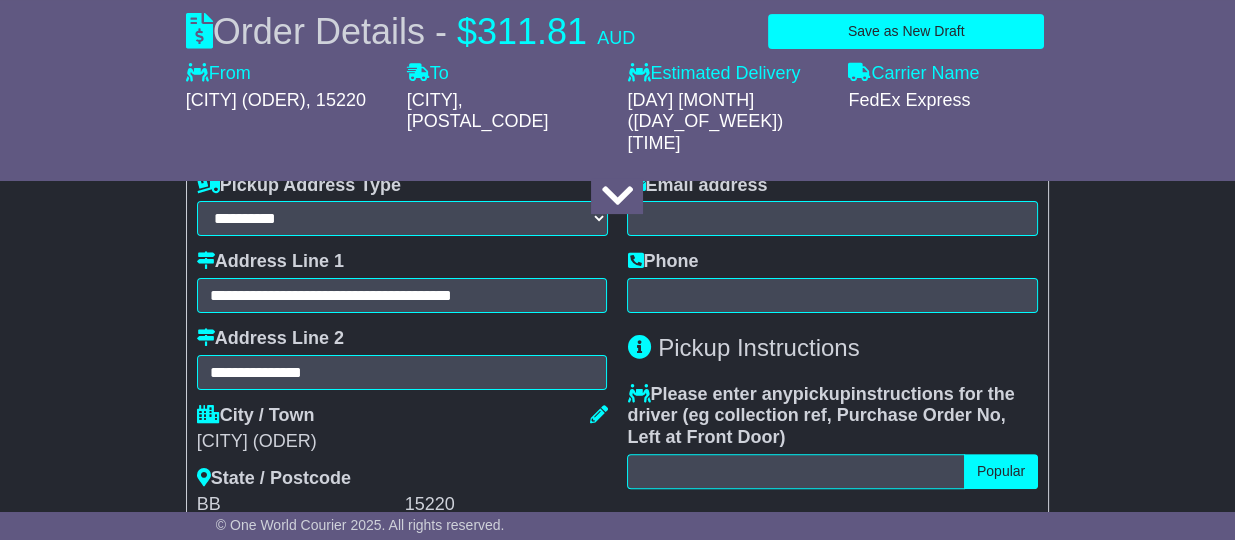 select on "**" 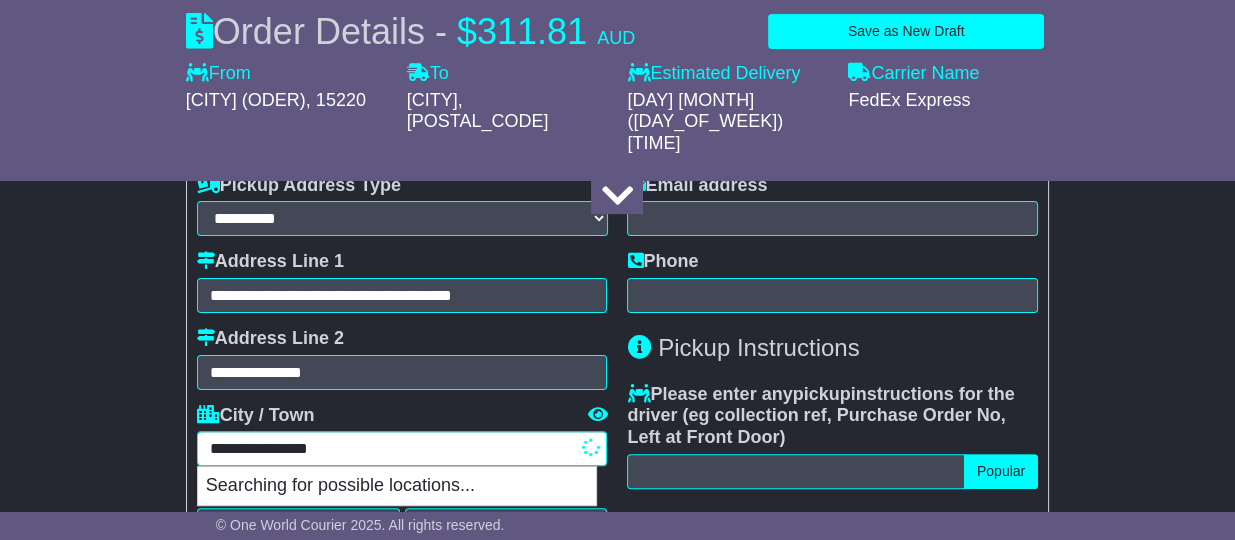 drag, startPoint x: 371, startPoint y: 423, endPoint x: 0, endPoint y: 415, distance: 371.08624 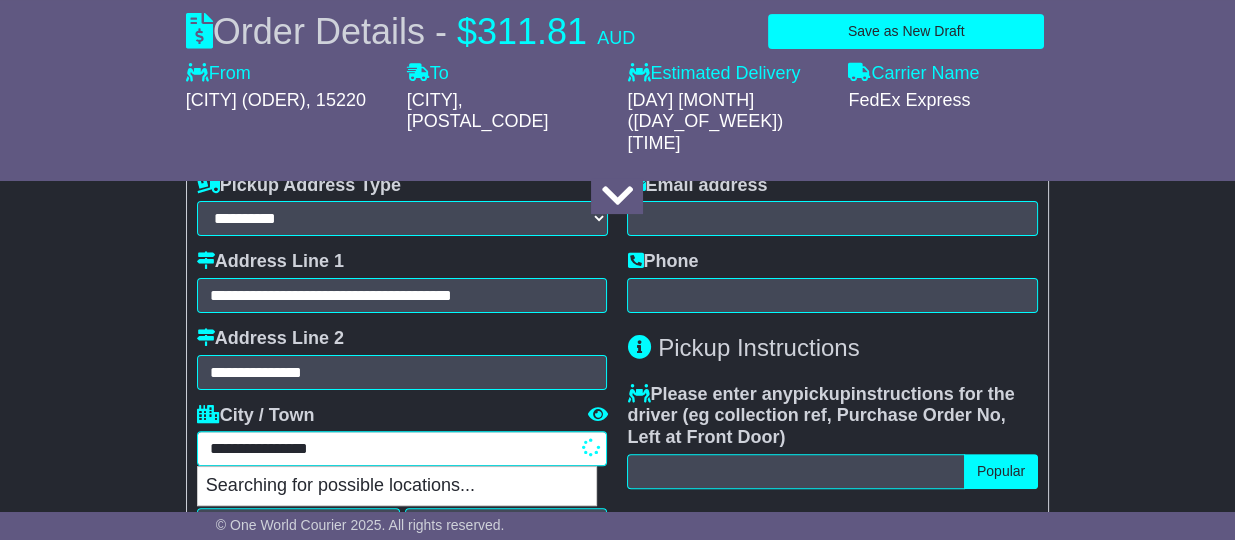 click on "[FIRST]. [LAST]
Logout
[FIRST] [LAST]
[FIRST].[LAST]@[DOMAIN].COM
[PHONE]
Change Password
×
Change Password
Current Password
New Password
Repeat Password" at bounding box center [617, -493] 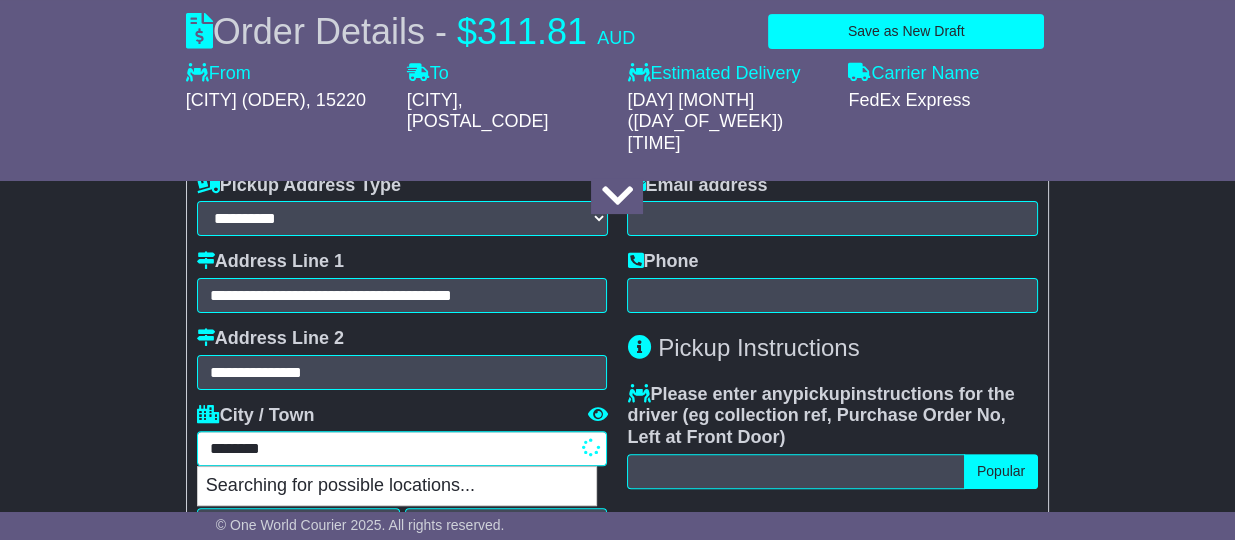 type on "*********" 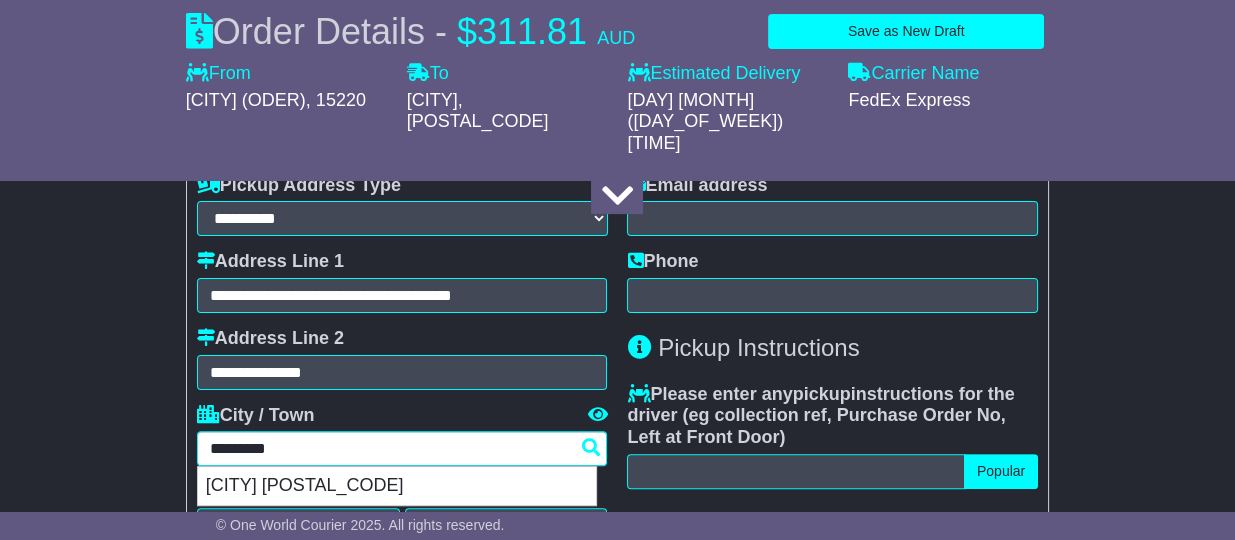 click on "[CITY] [POSTAL_CODE]" at bounding box center (397, 486) 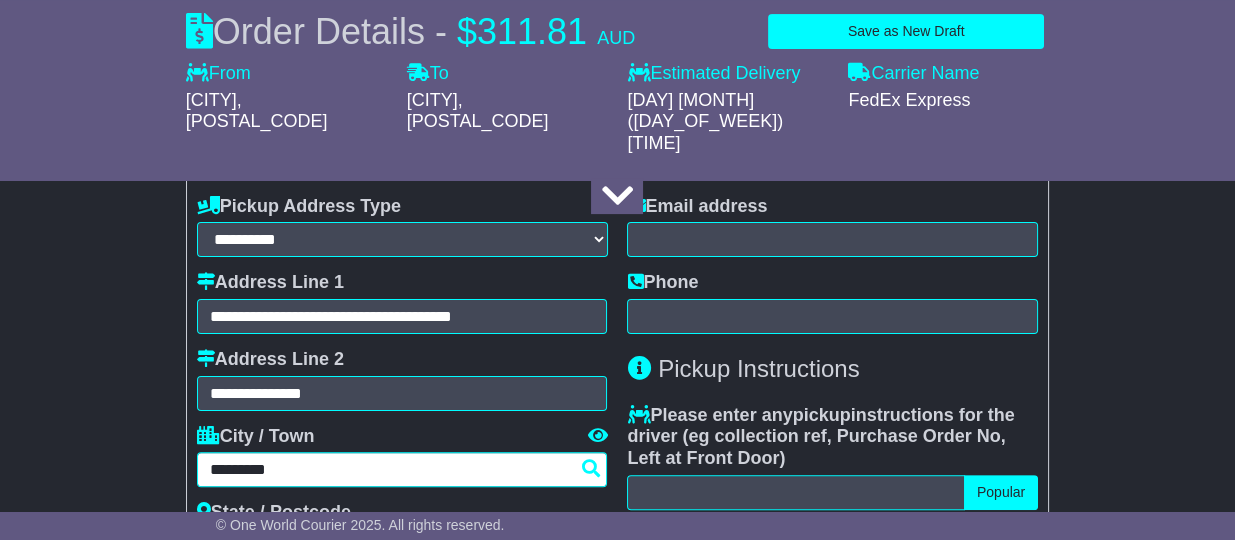 type on "**" 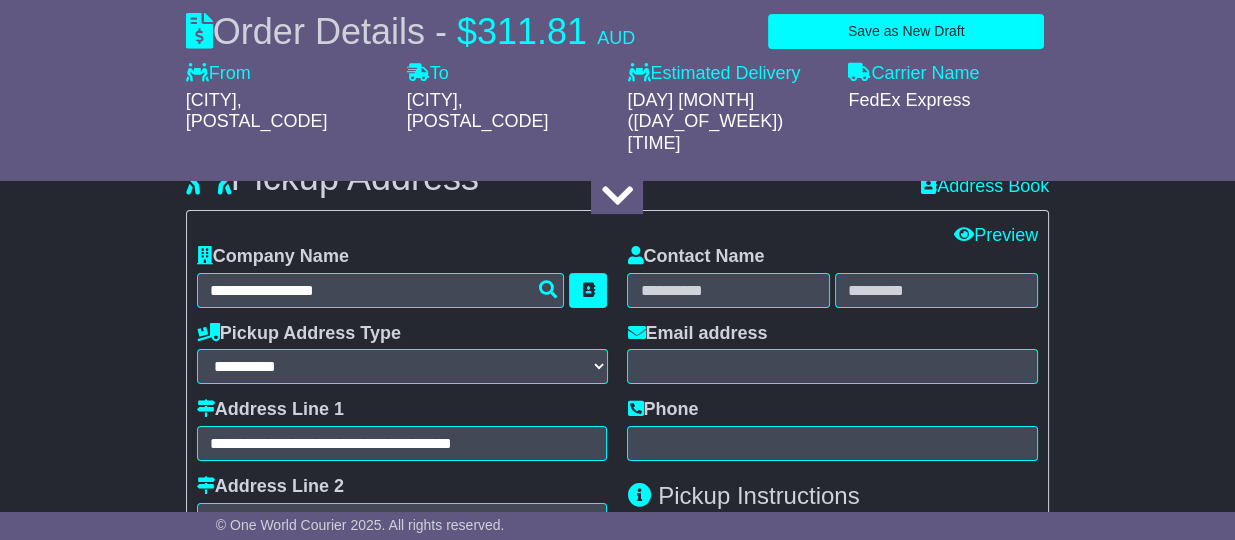 scroll, scrollTop: 492, scrollLeft: 0, axis: vertical 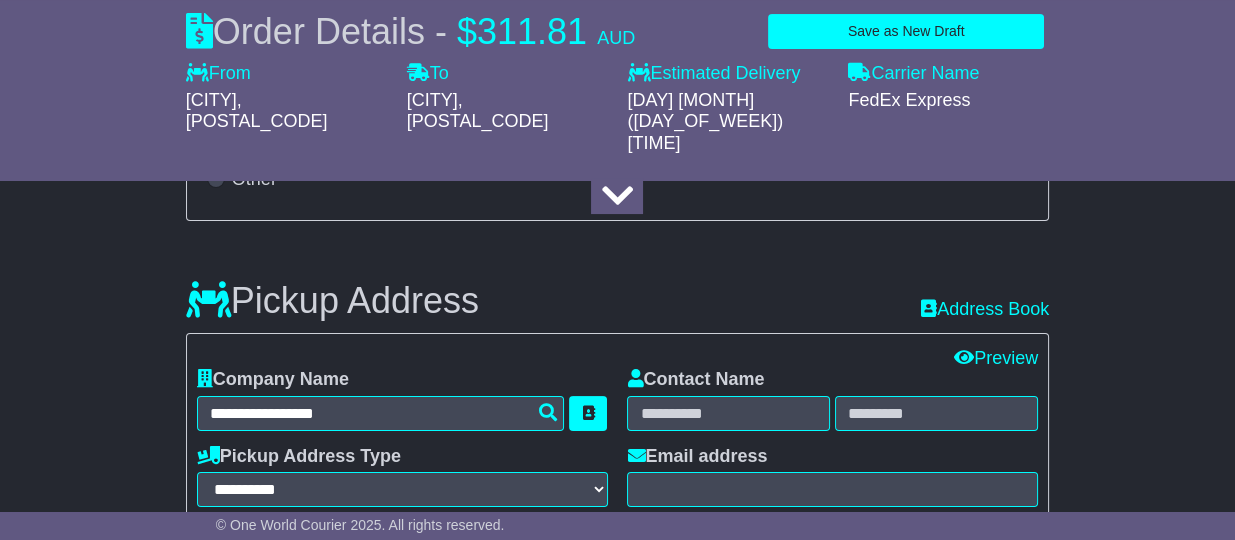 type on "*********" 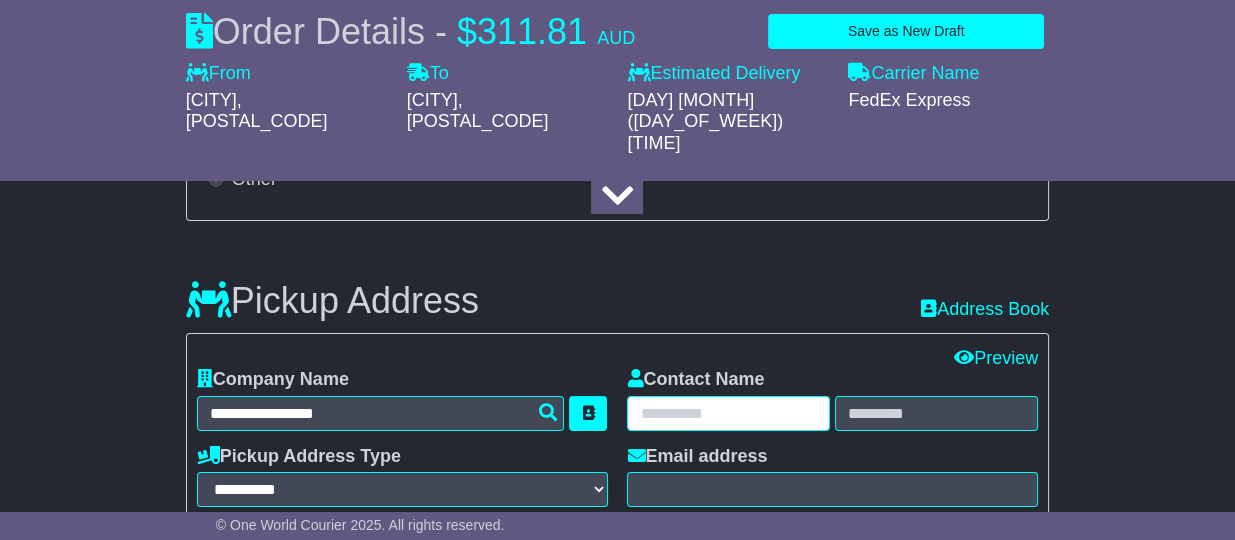 click at bounding box center [728, 413] 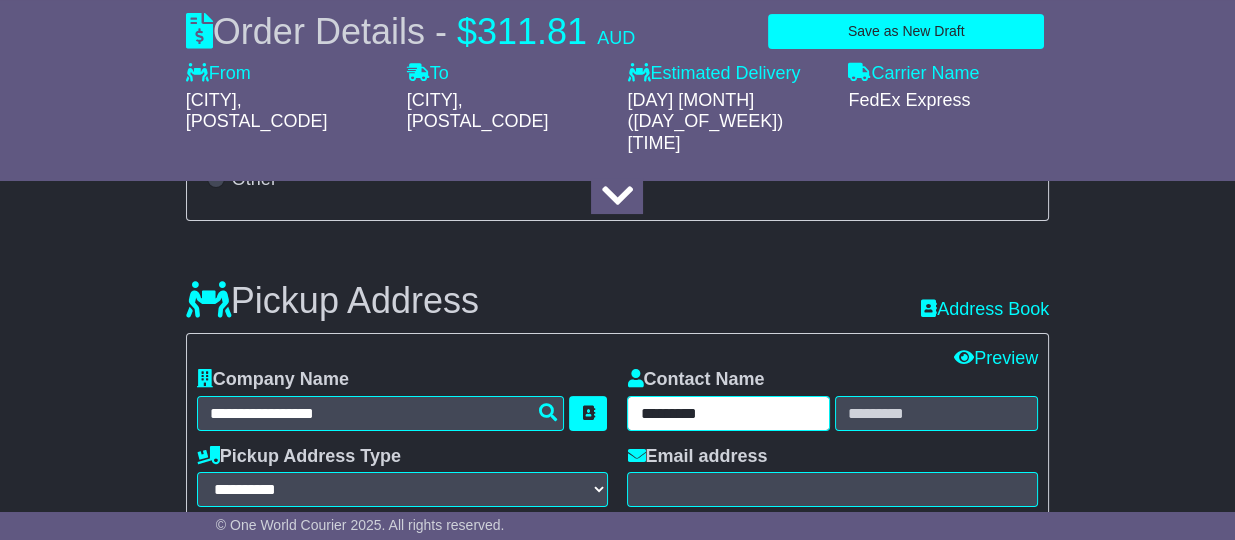 type on "********" 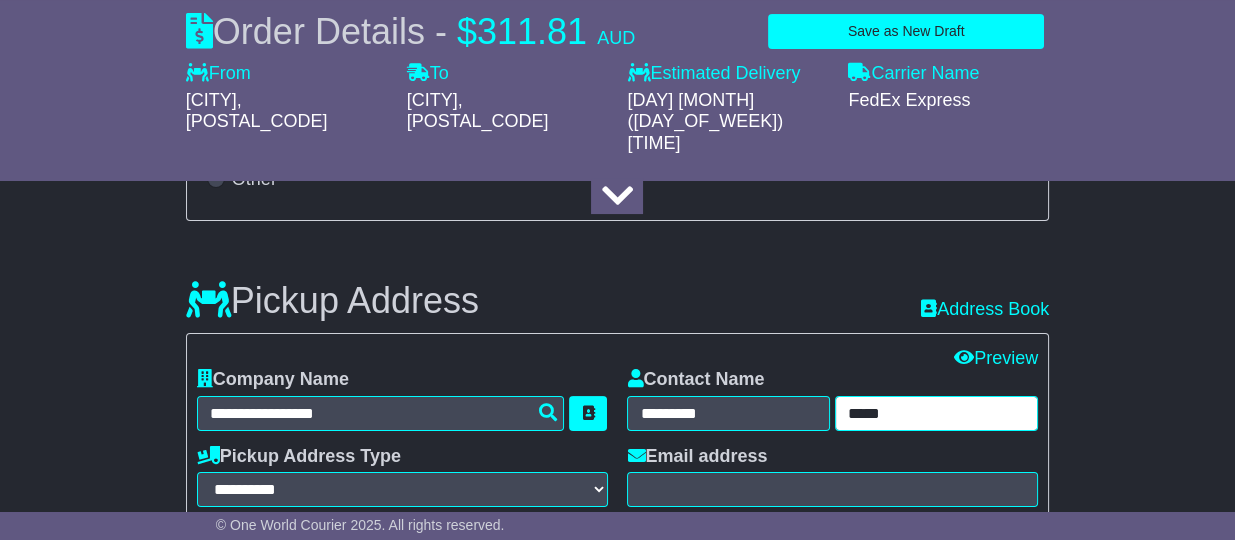 type on "*****" 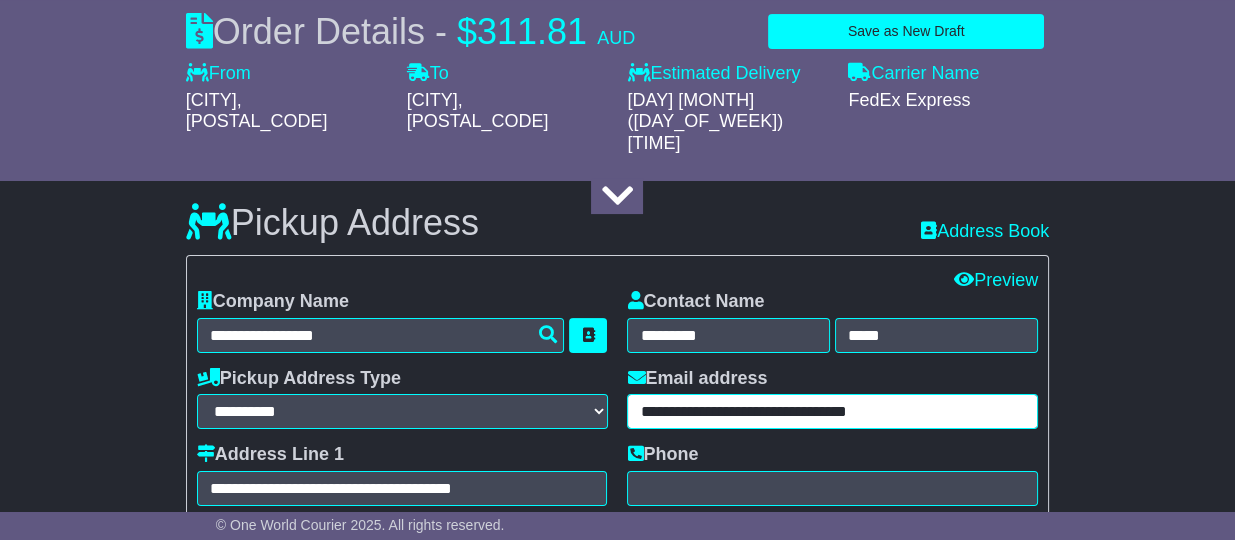 scroll, scrollTop: 617, scrollLeft: 0, axis: vertical 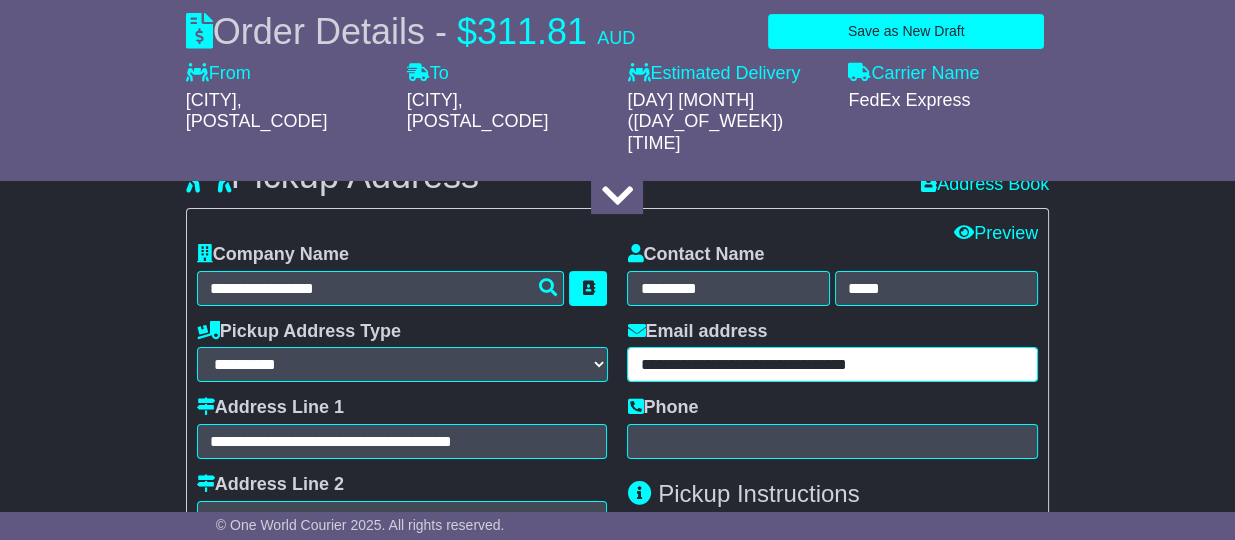 type on "**********" 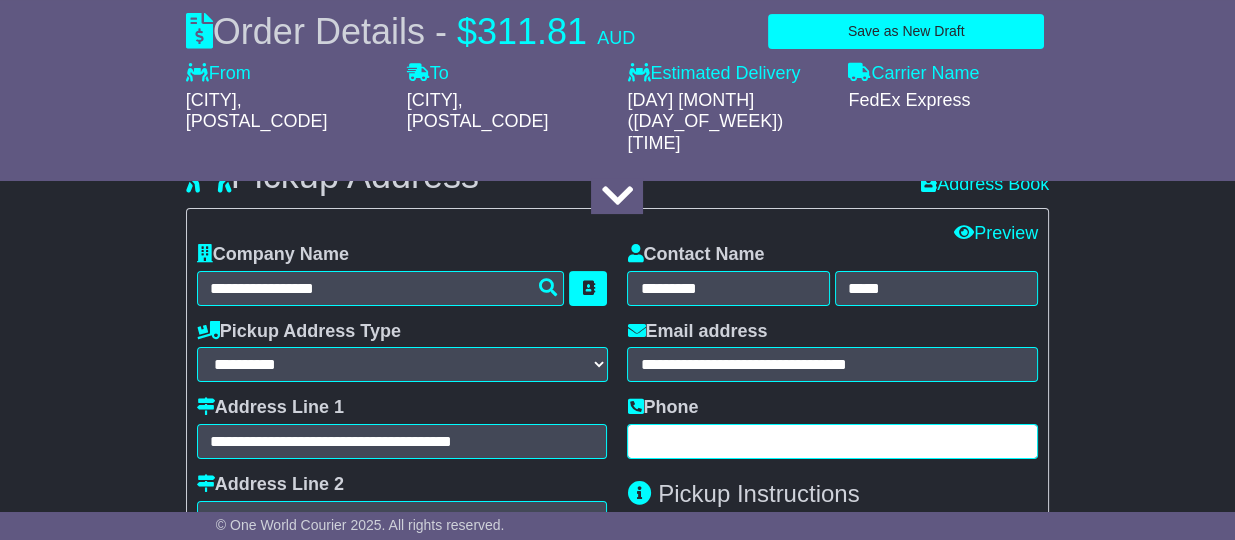 click at bounding box center (832, 441) 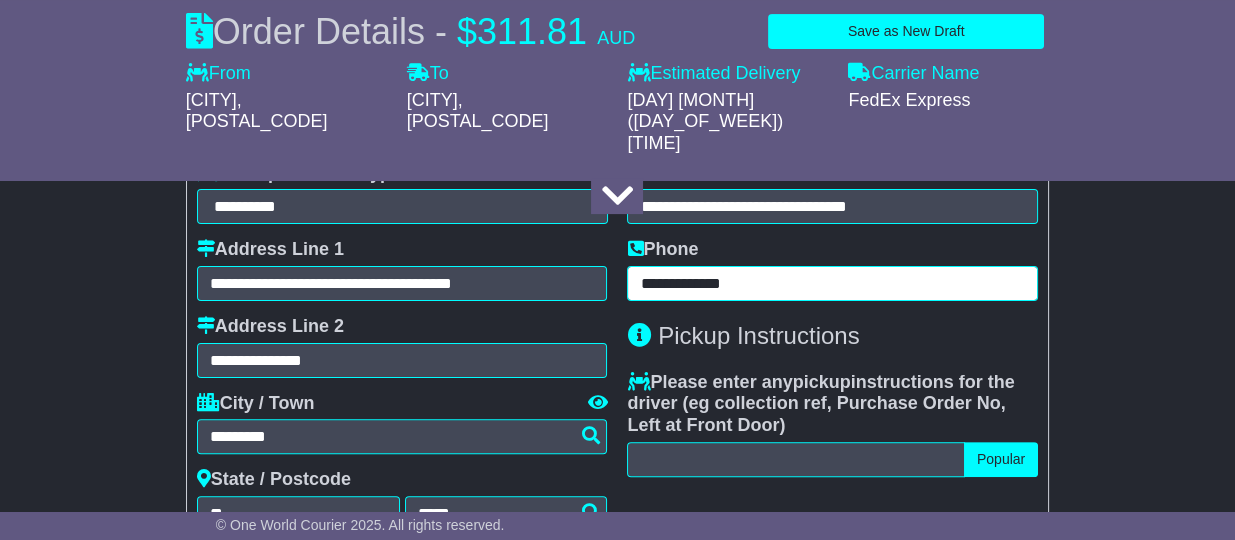 scroll, scrollTop: 867, scrollLeft: 0, axis: vertical 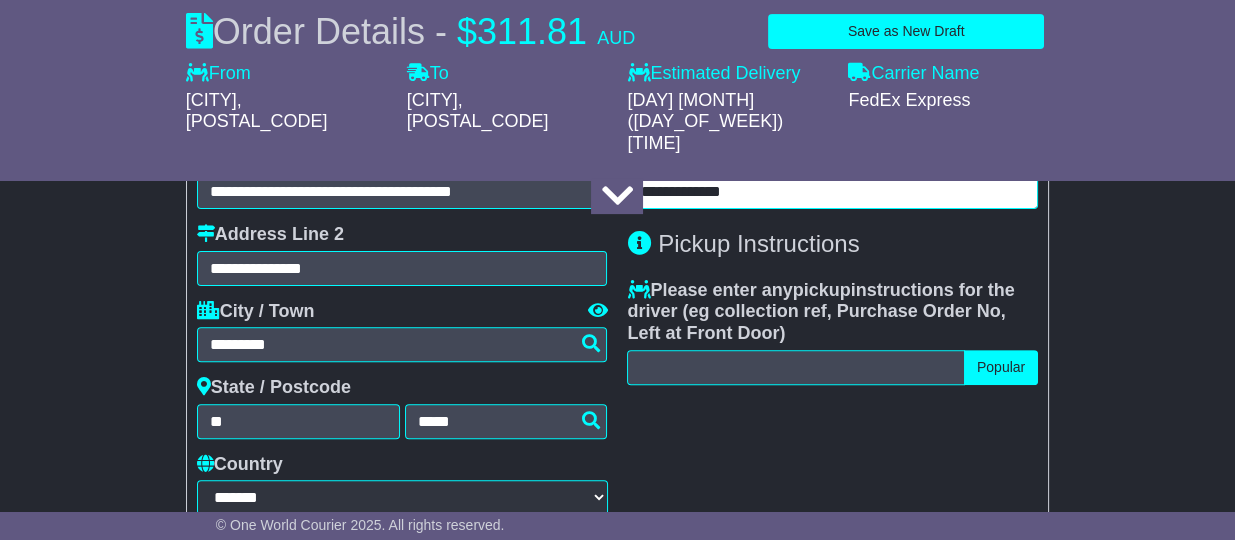 type on "**********" 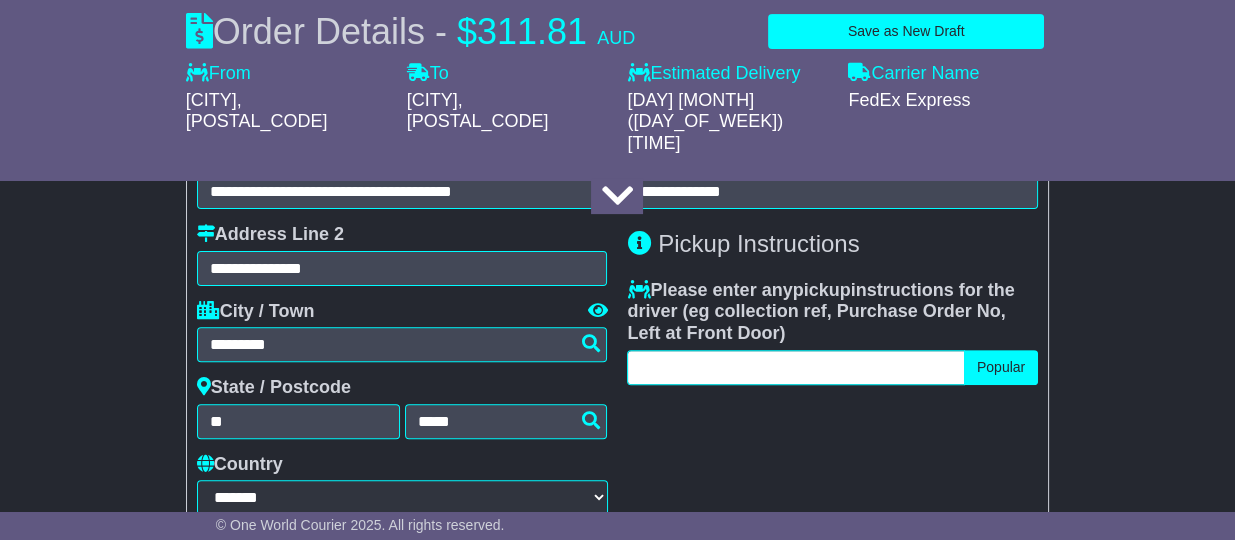 click at bounding box center [795, 367] 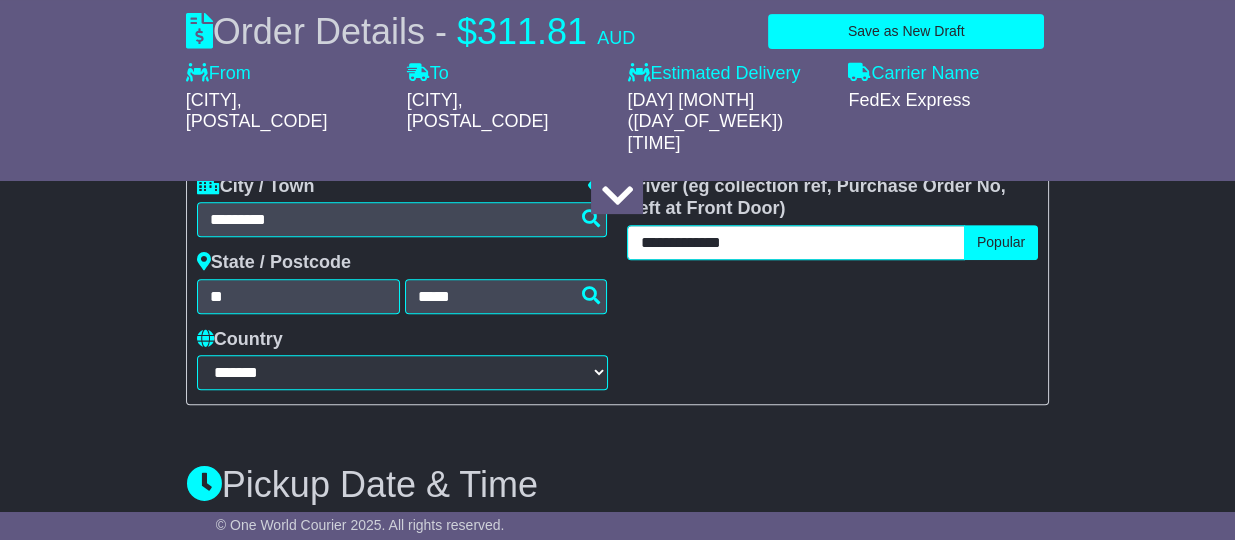 scroll, scrollTop: 1117, scrollLeft: 0, axis: vertical 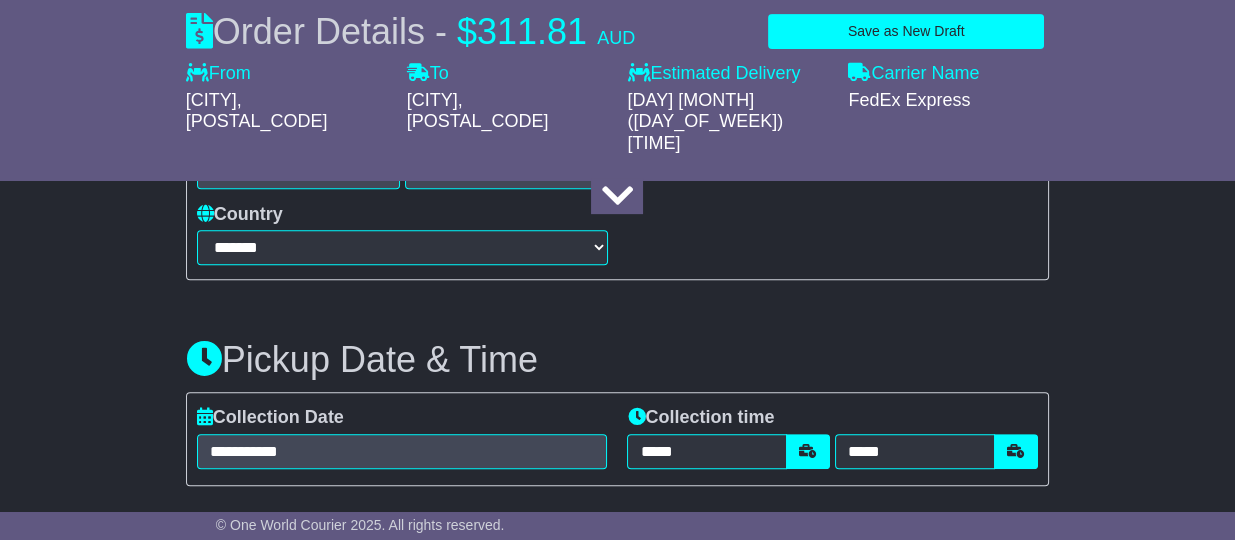 type on "**********" 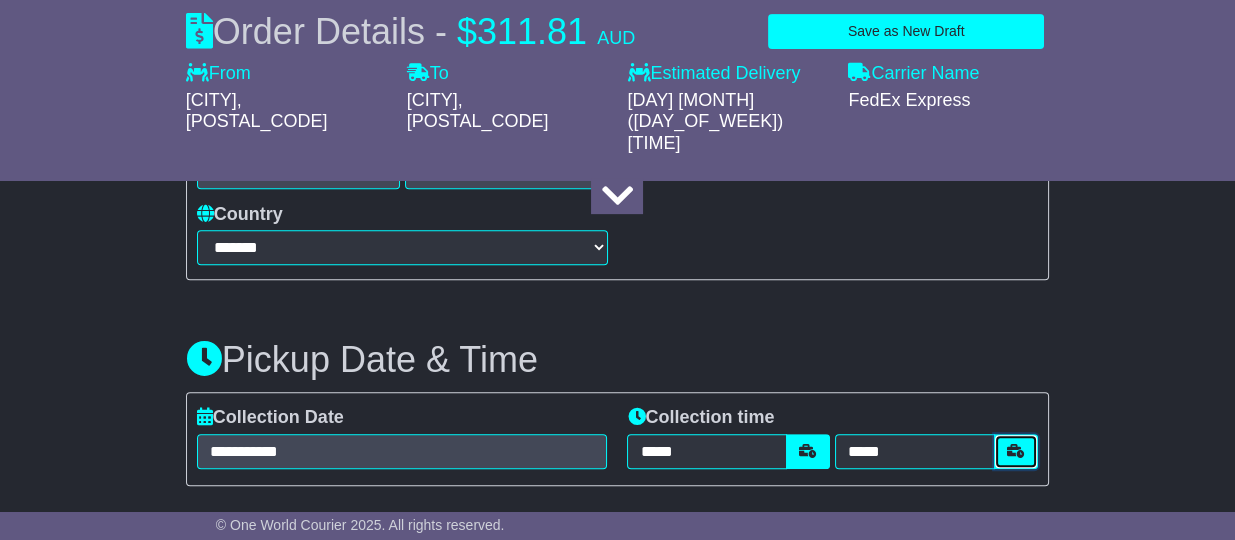 click at bounding box center (1016, 451) 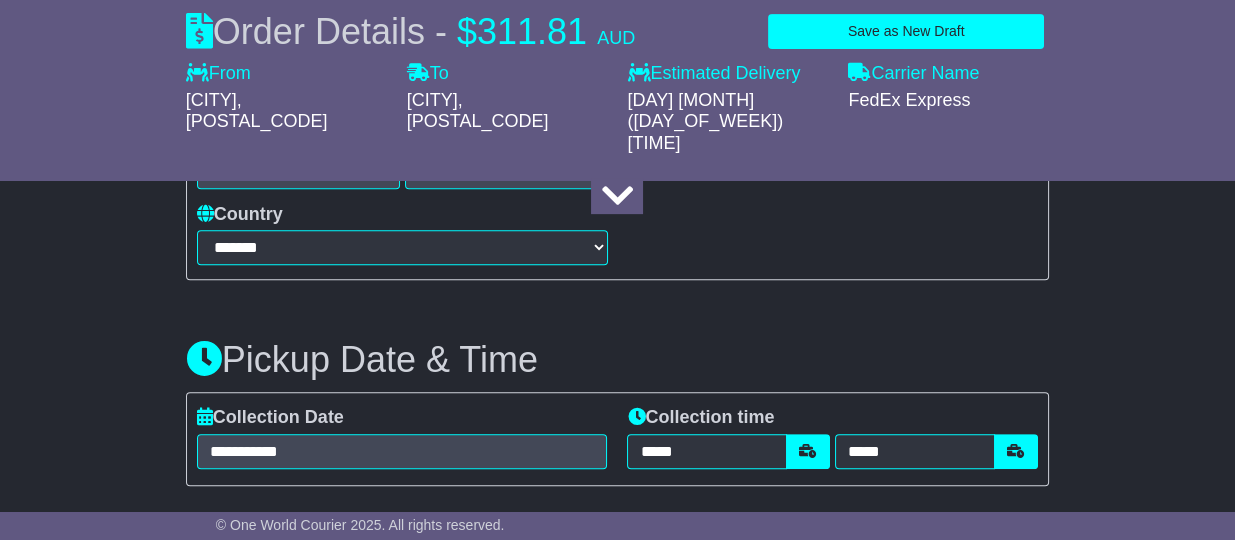 scroll, scrollTop: 1176, scrollLeft: 0, axis: vertical 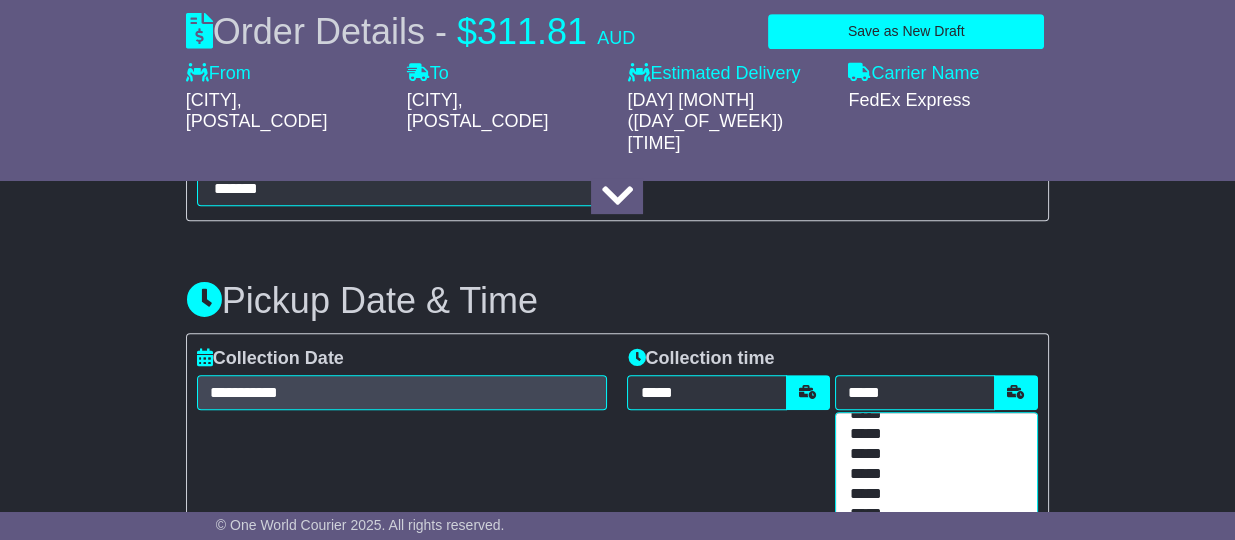 click on "*****" at bounding box center (932, 536) 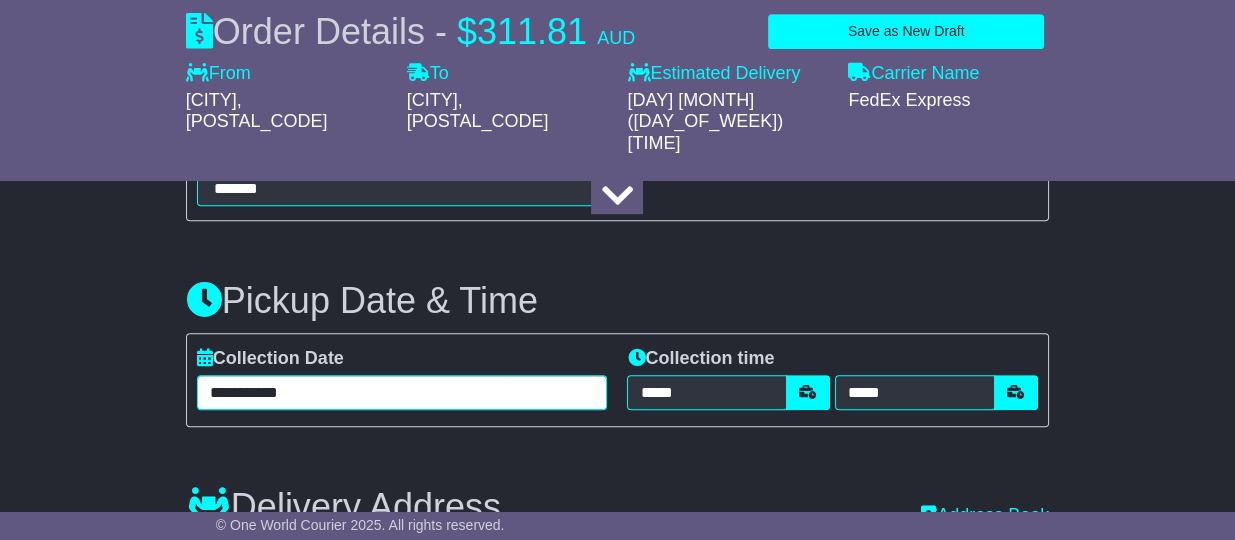 click on "**********" at bounding box center (402, 392) 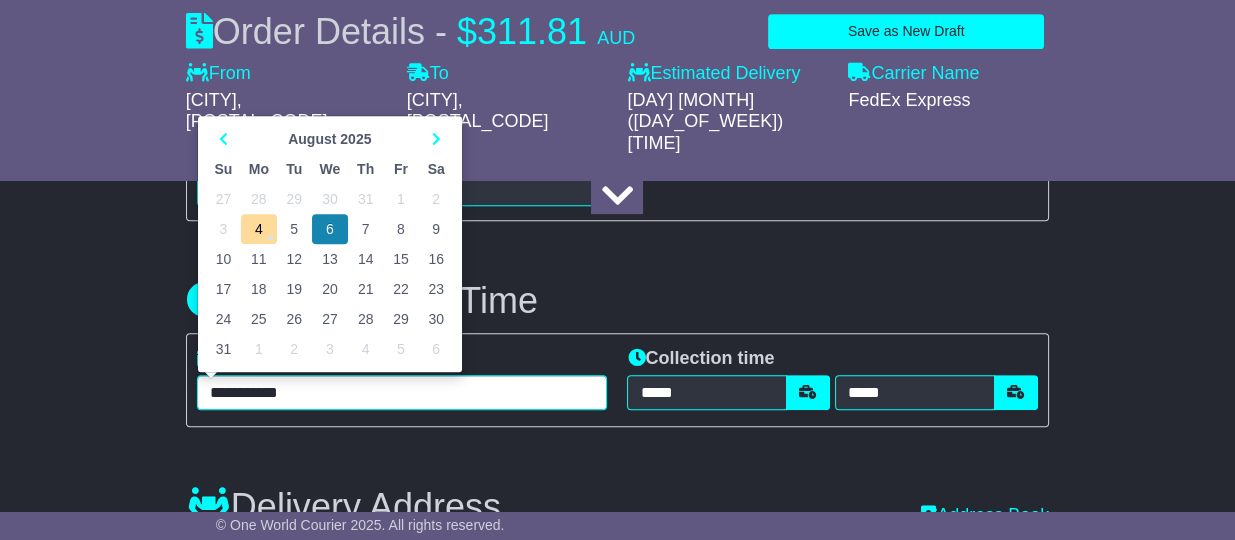 click on "5" at bounding box center [294, 229] 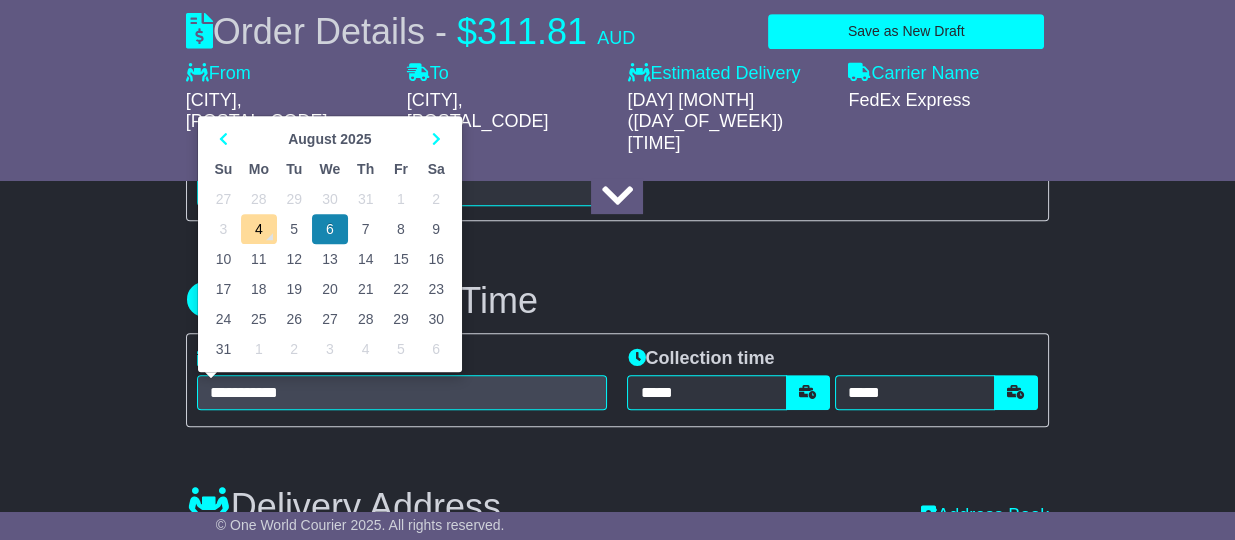 type on "**********" 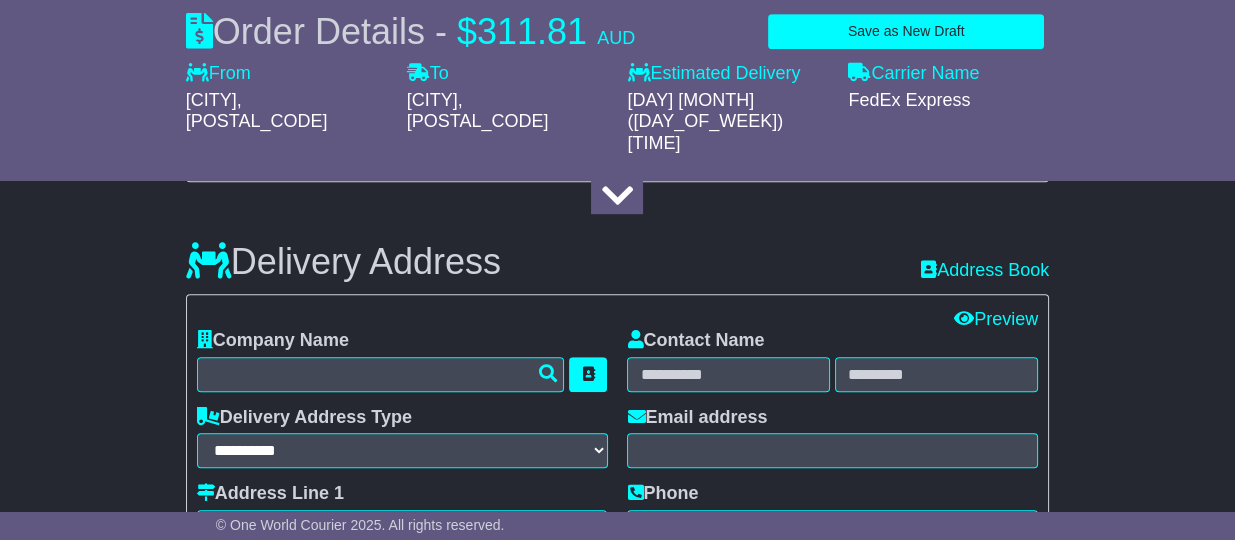 scroll, scrollTop: 1426, scrollLeft: 0, axis: vertical 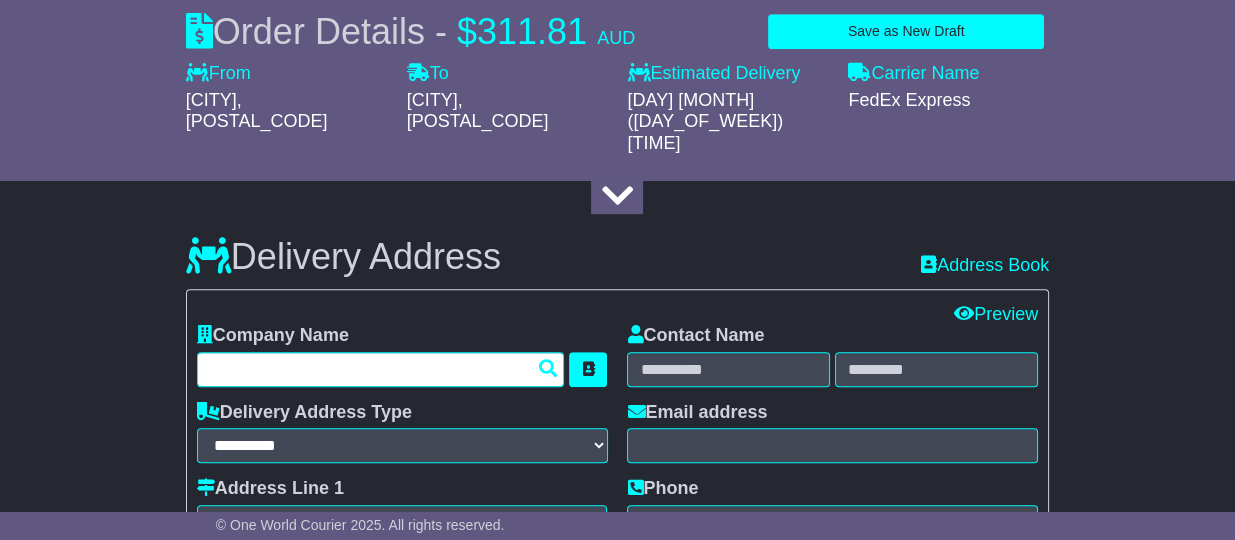 click at bounding box center [381, 369] 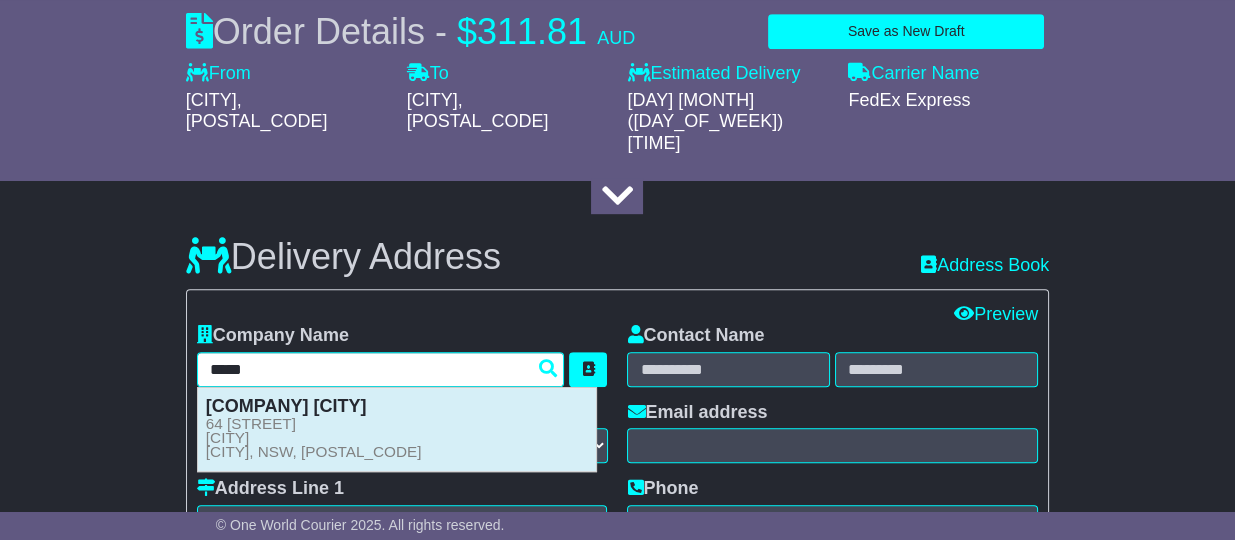 click on "[COMPANY] [CITY]" at bounding box center (286, 406) 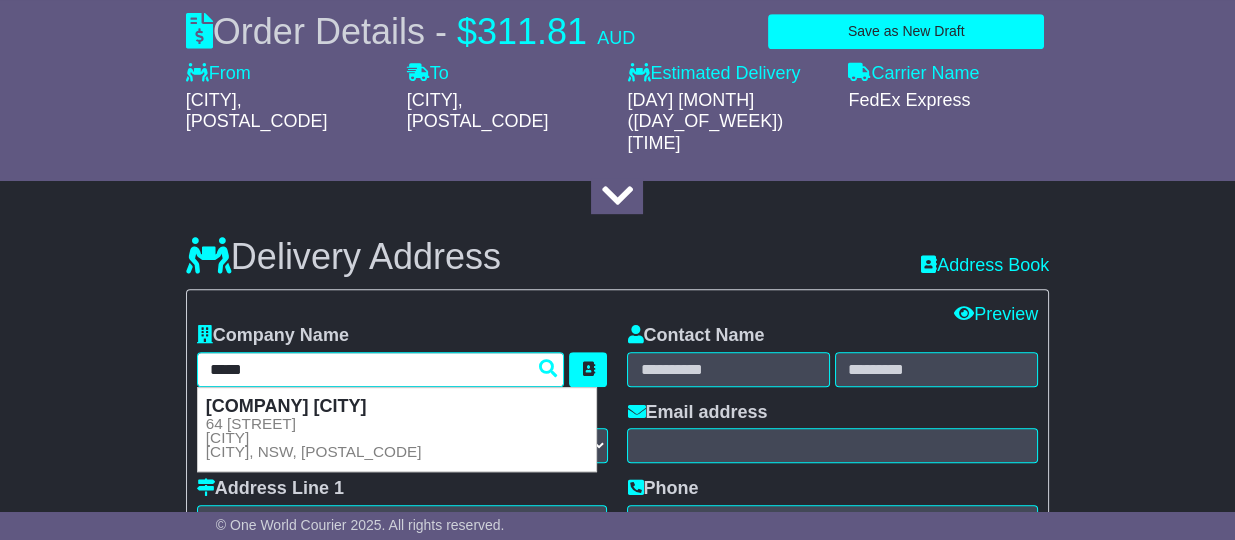 type on "**********" 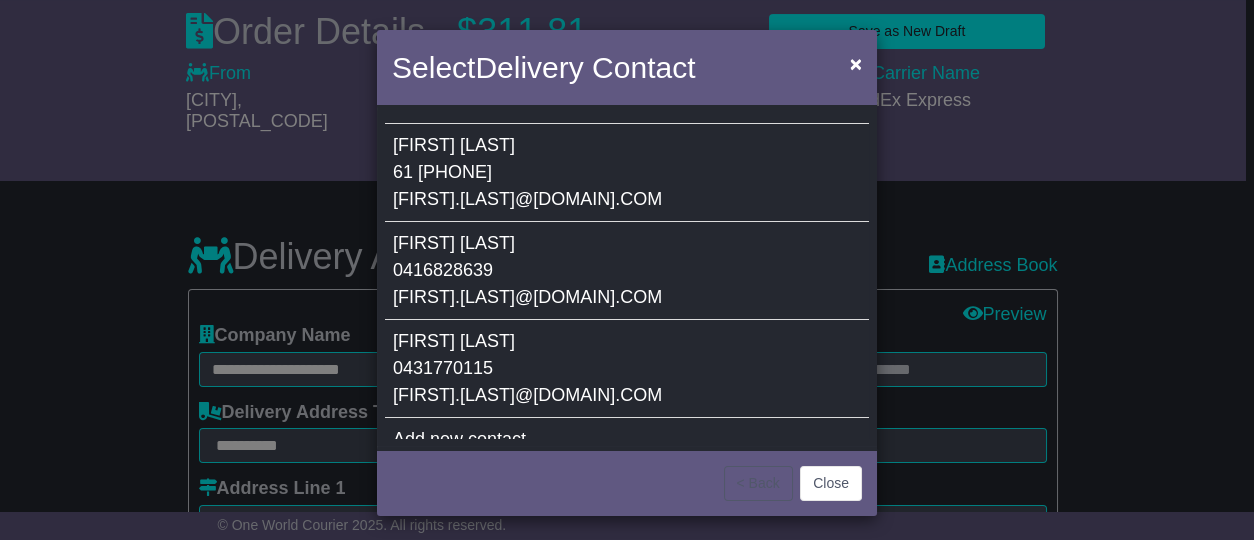 click on "[FIRST]   [LAST]
[PHONE]
[FIRST].[LAST]@[DOMAIN].COM
[FIRST]   [LAST]
[PHONE]
[FIRST].[LAST]@[DOMAIN].COM
[FIRST]   [LAST]
[PHONE]
[FIRST].[LAST]@[DOMAIN].COM
Add new contact" at bounding box center (627, 293) 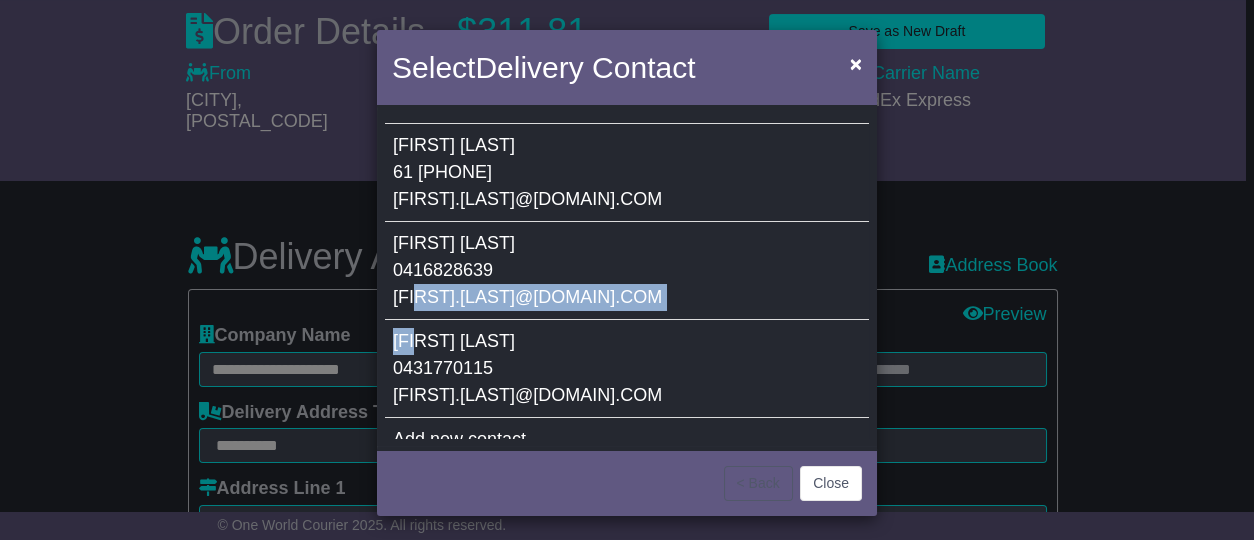 drag, startPoint x: 421, startPoint y: 318, endPoint x: 544, endPoint y: 280, distance: 128.73616 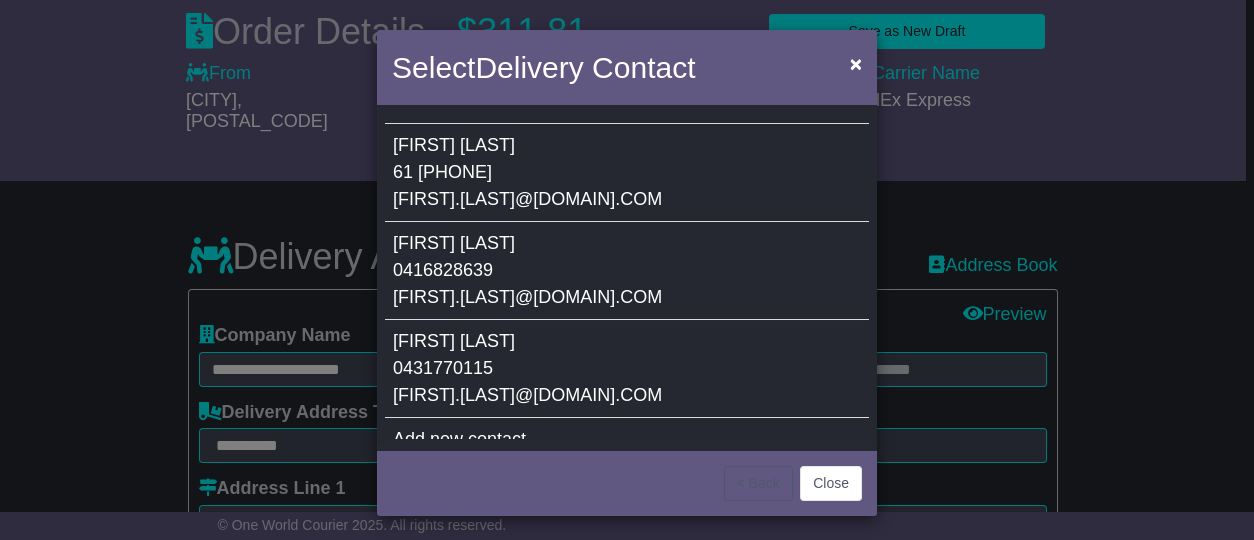 type on "**********" 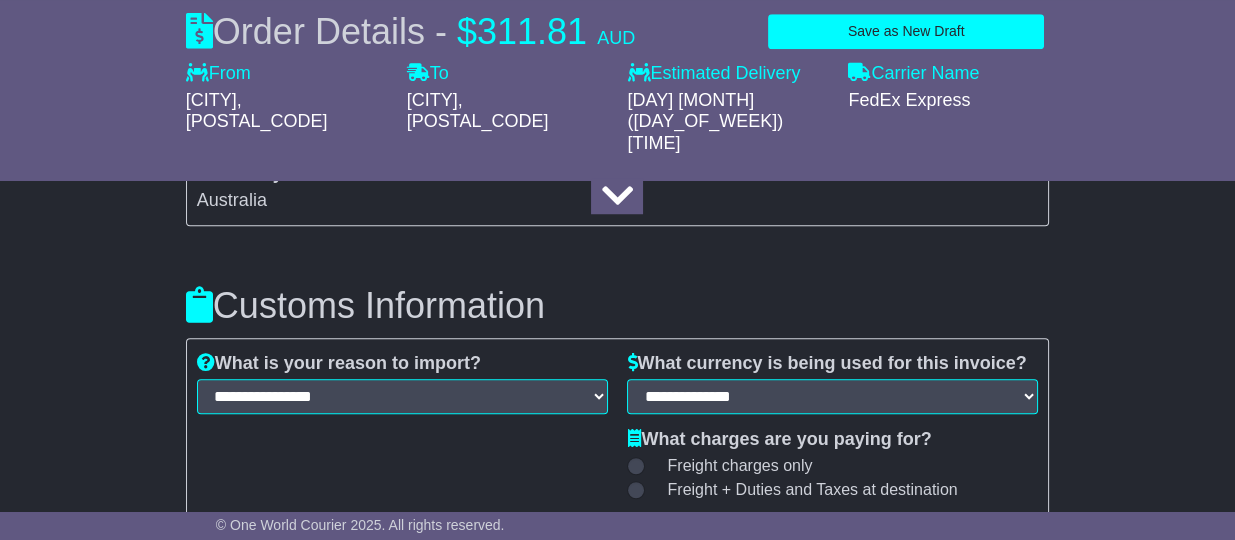 scroll, scrollTop: 2051, scrollLeft: 0, axis: vertical 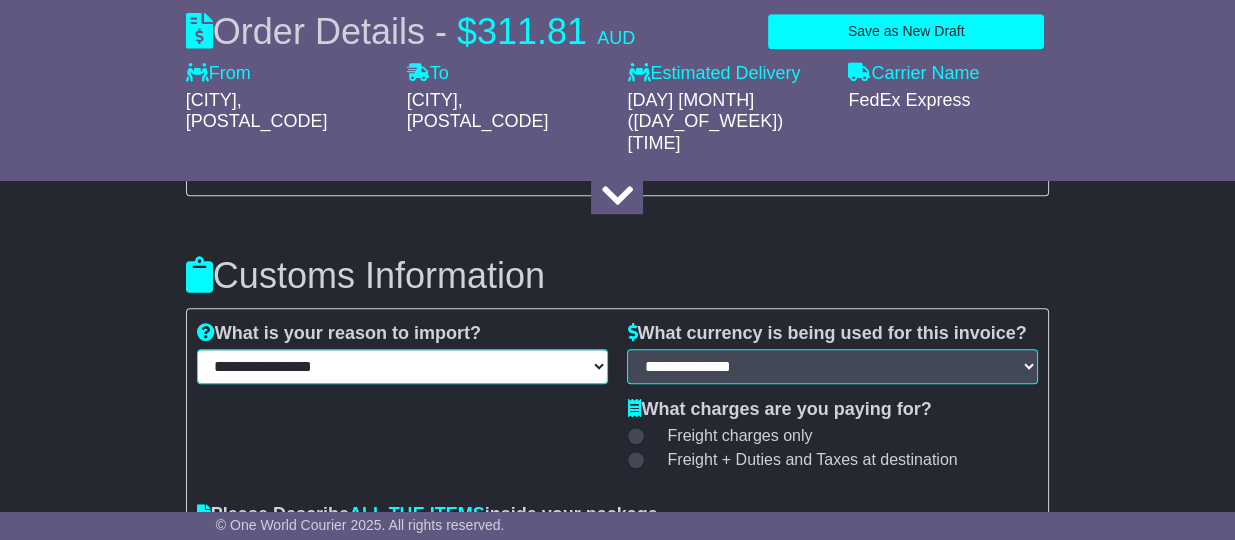 click on "**********" at bounding box center (402, 366) 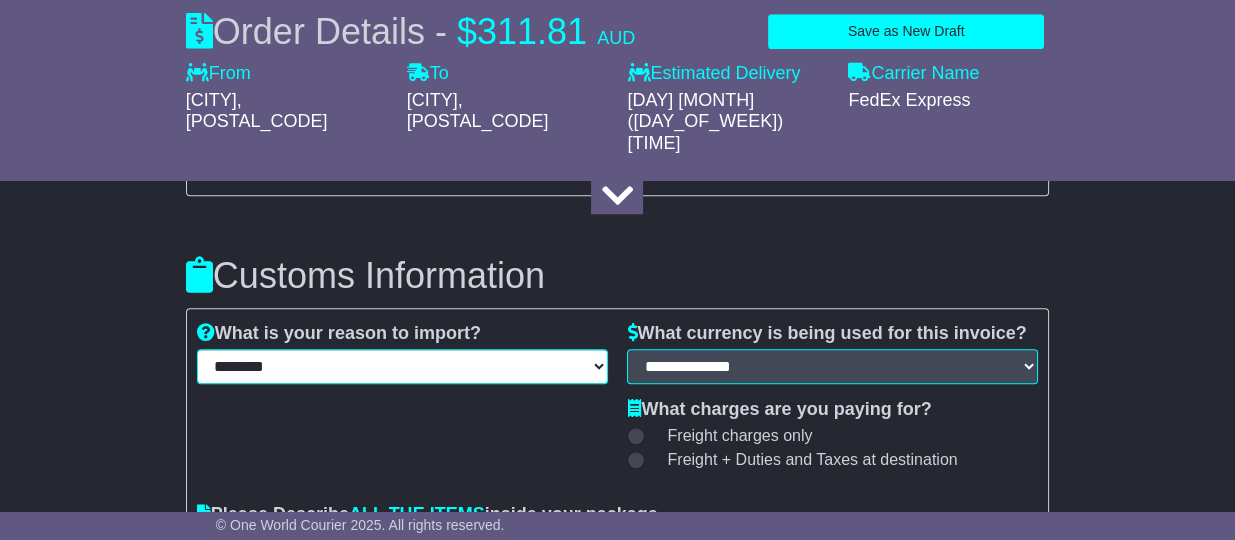 click on "**********" at bounding box center (402, 366) 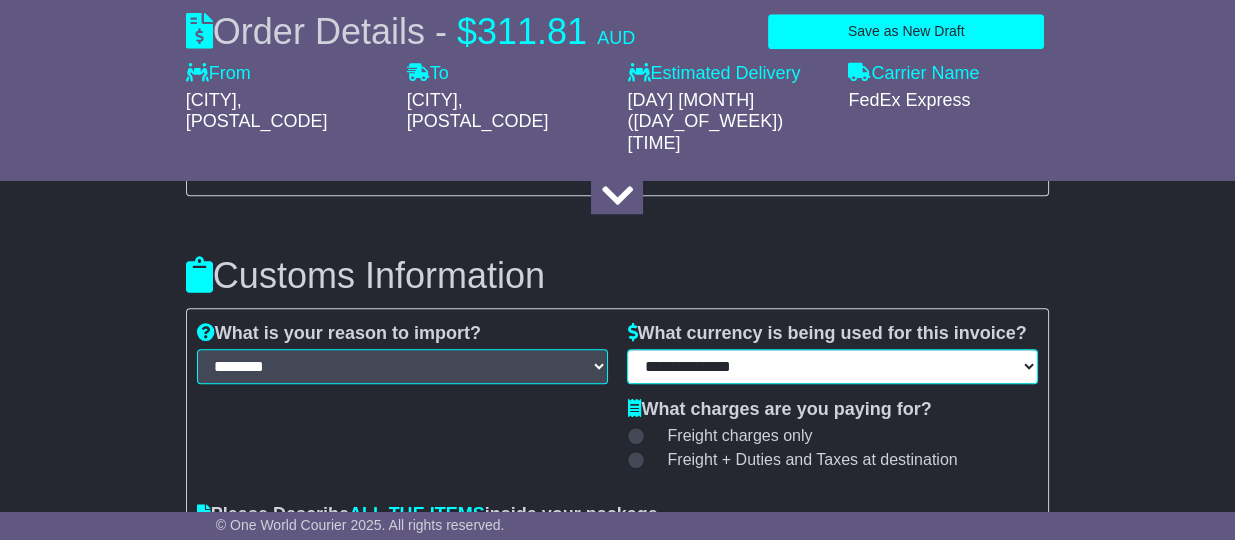 click on "**********" at bounding box center [832, 366] 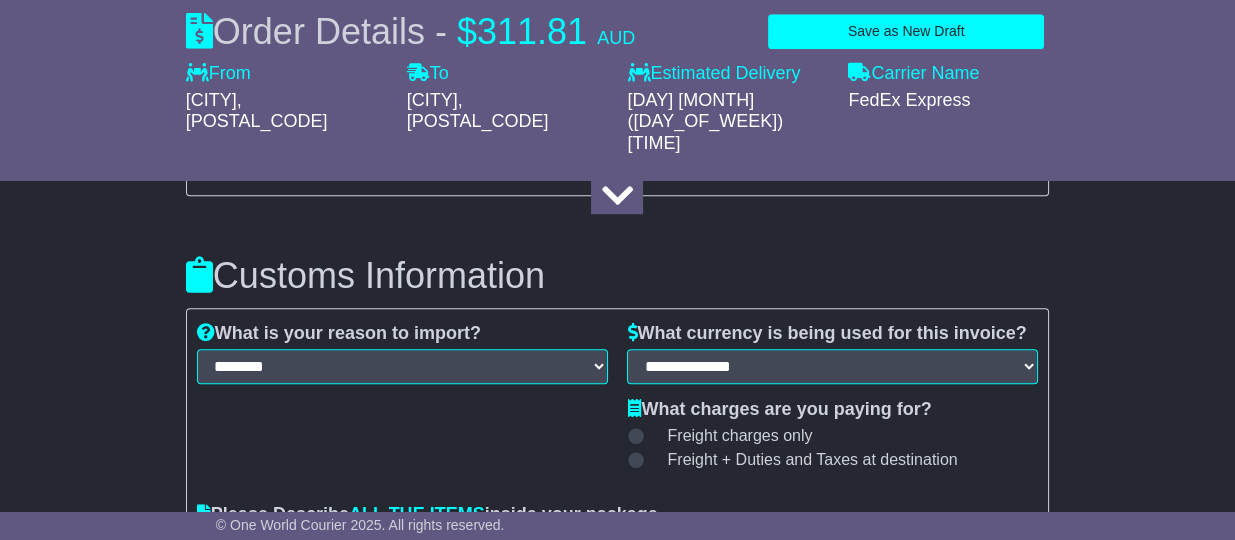 click on "Freight + Duties and Taxes at destination" at bounding box center [812, 459] 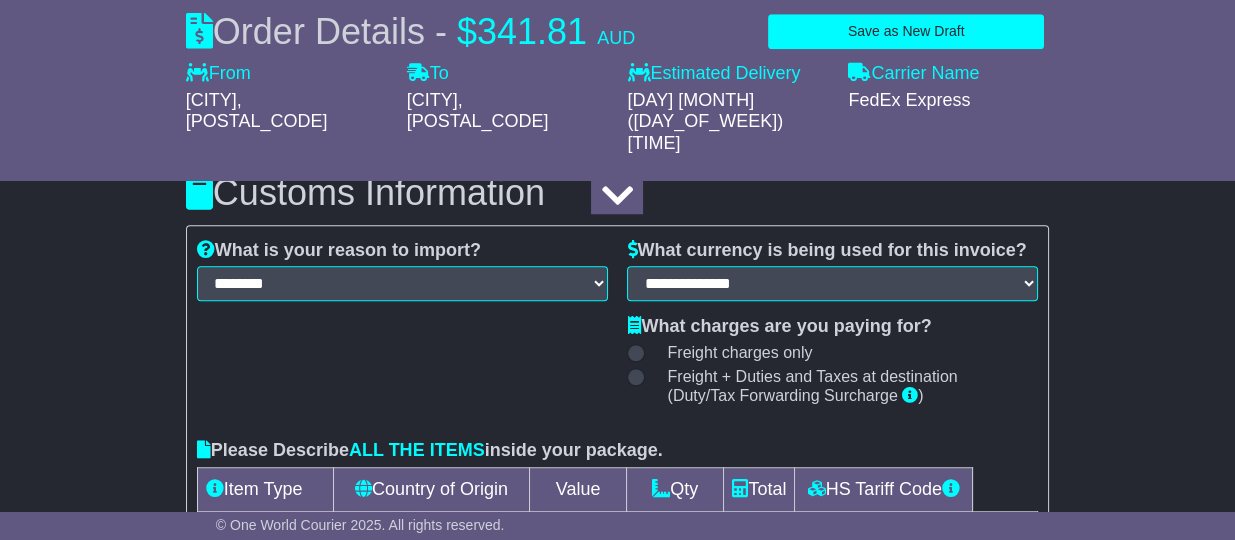 scroll, scrollTop: 2176, scrollLeft: 0, axis: vertical 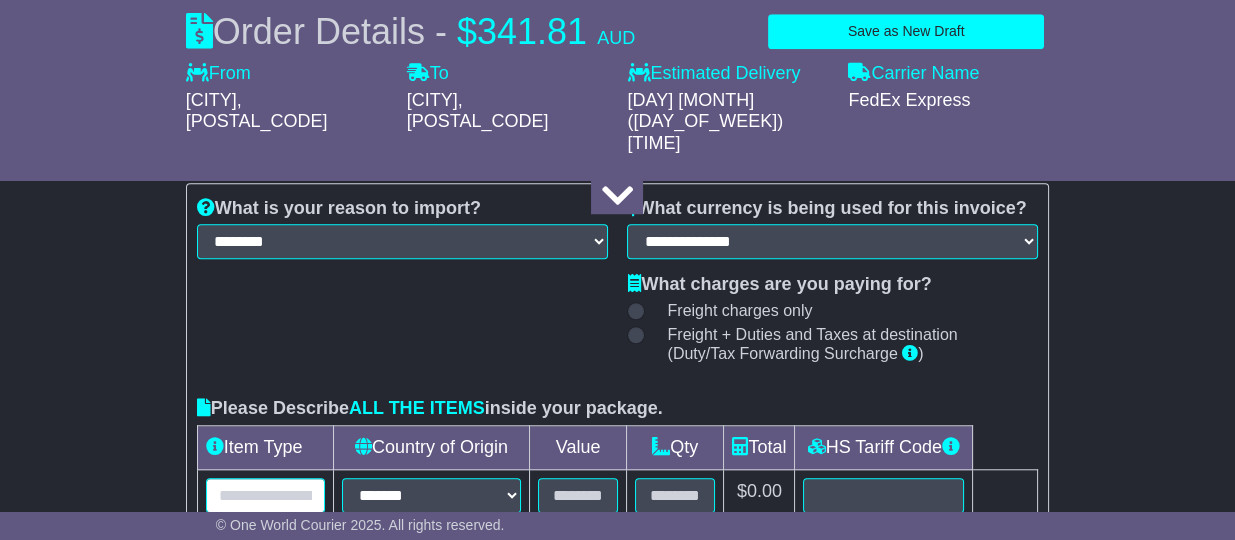 click at bounding box center (265, 495) 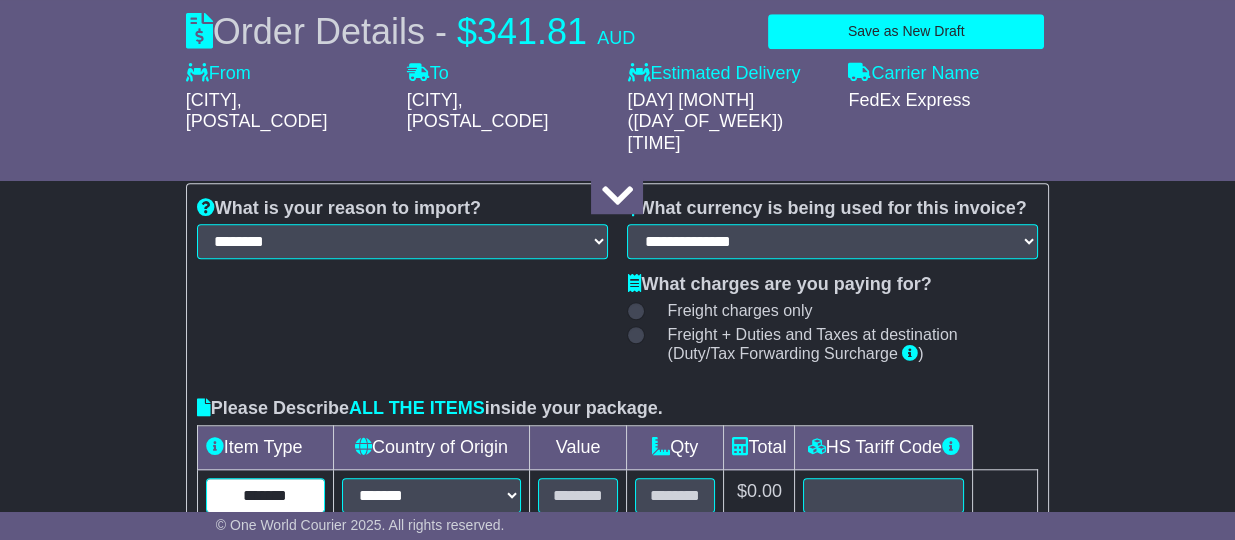 type on "*******" 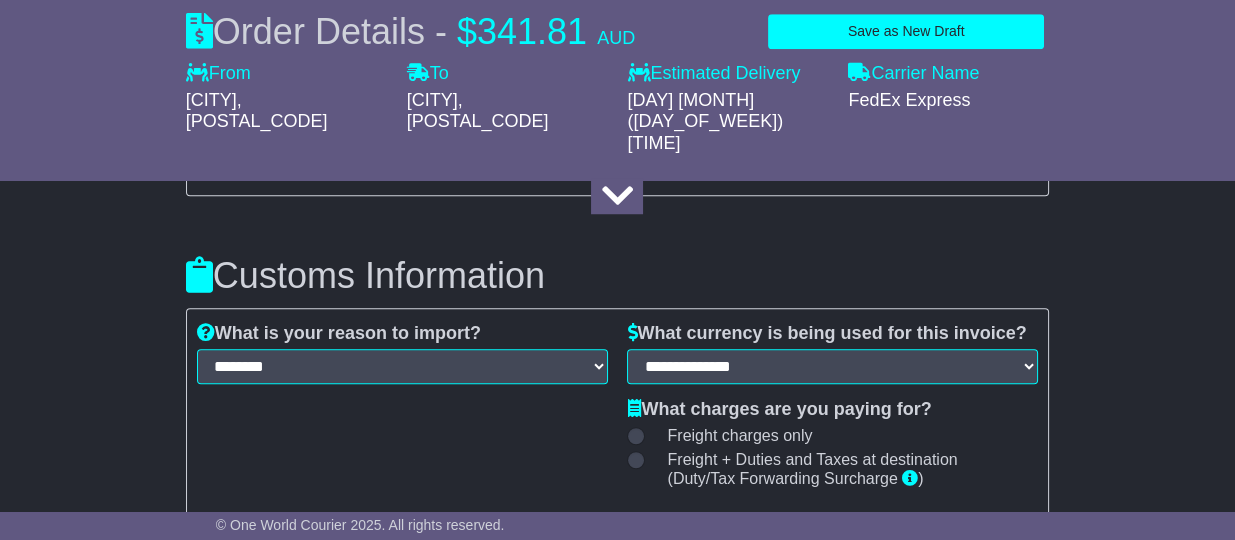 scroll, scrollTop: 2176, scrollLeft: 0, axis: vertical 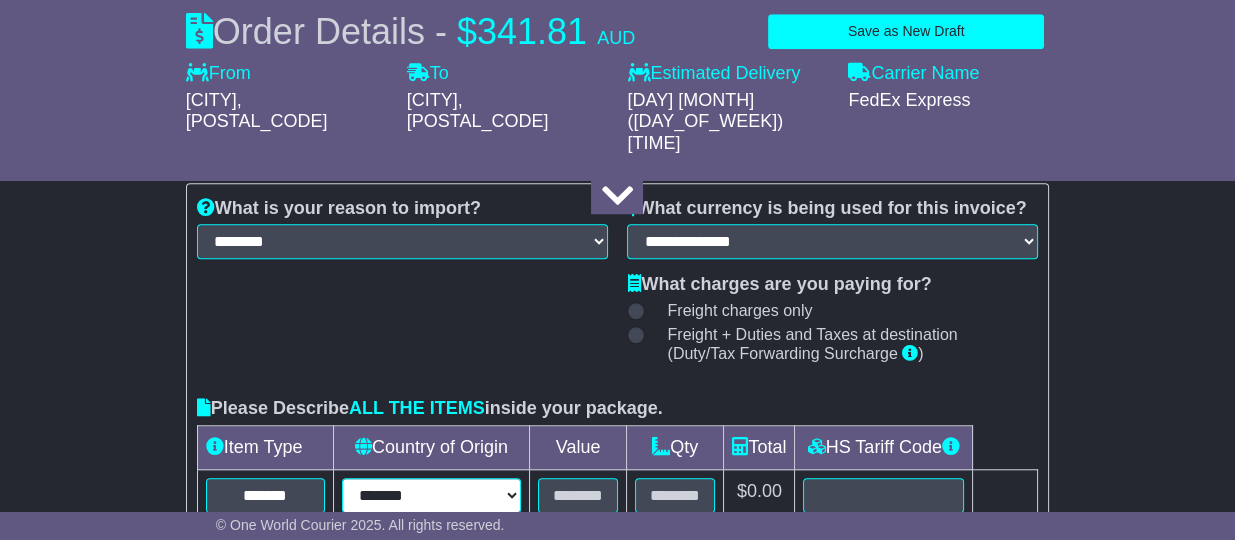 click on "**********" at bounding box center (432, 495) 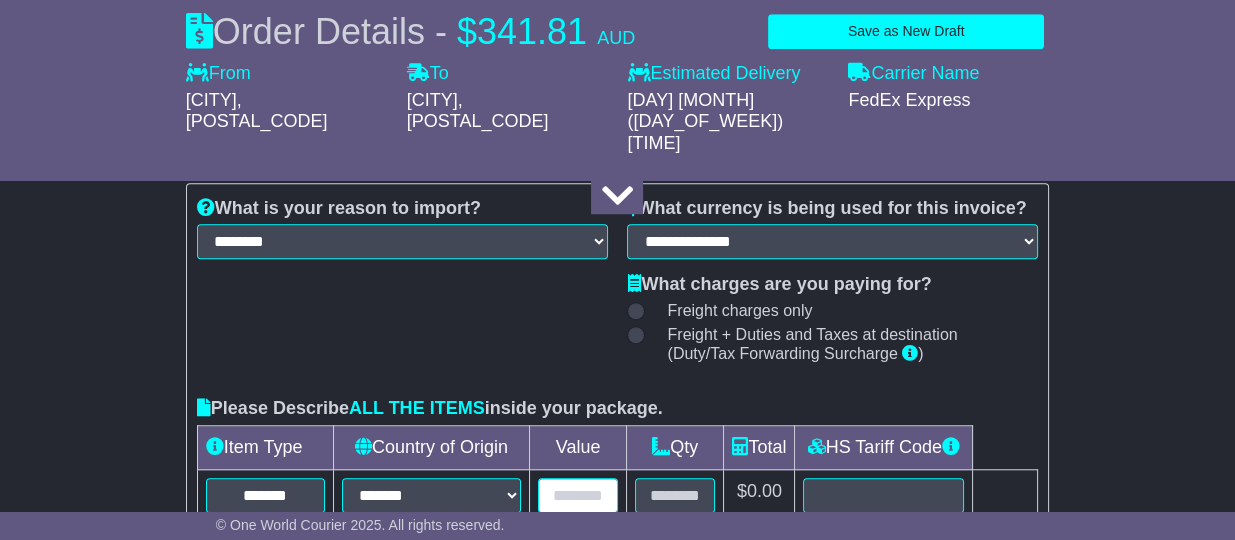 click at bounding box center (578, 495) 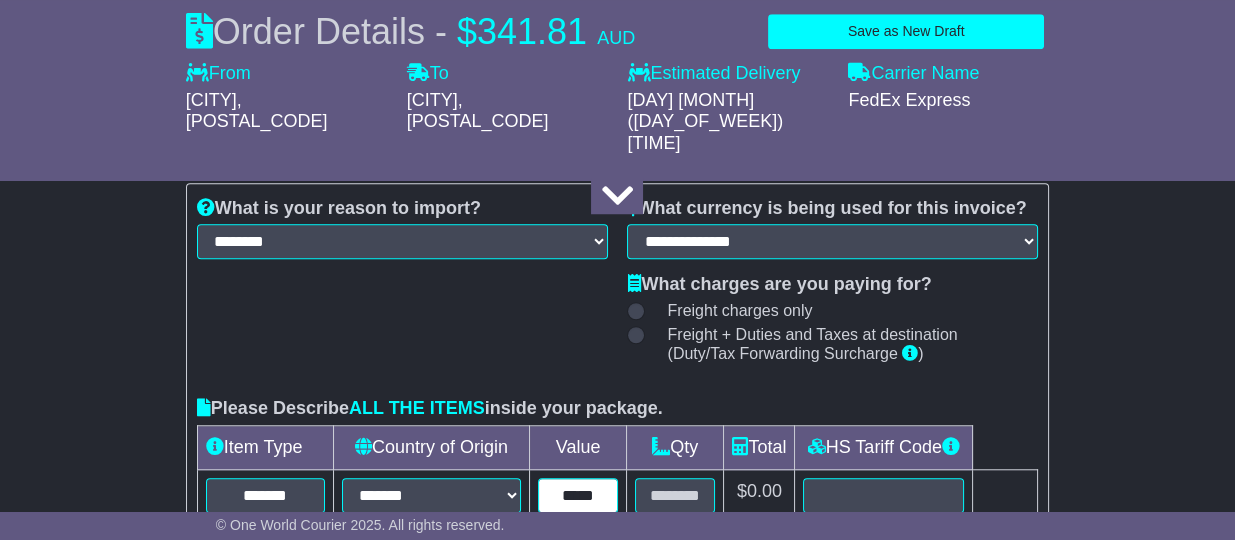 type on "*****" 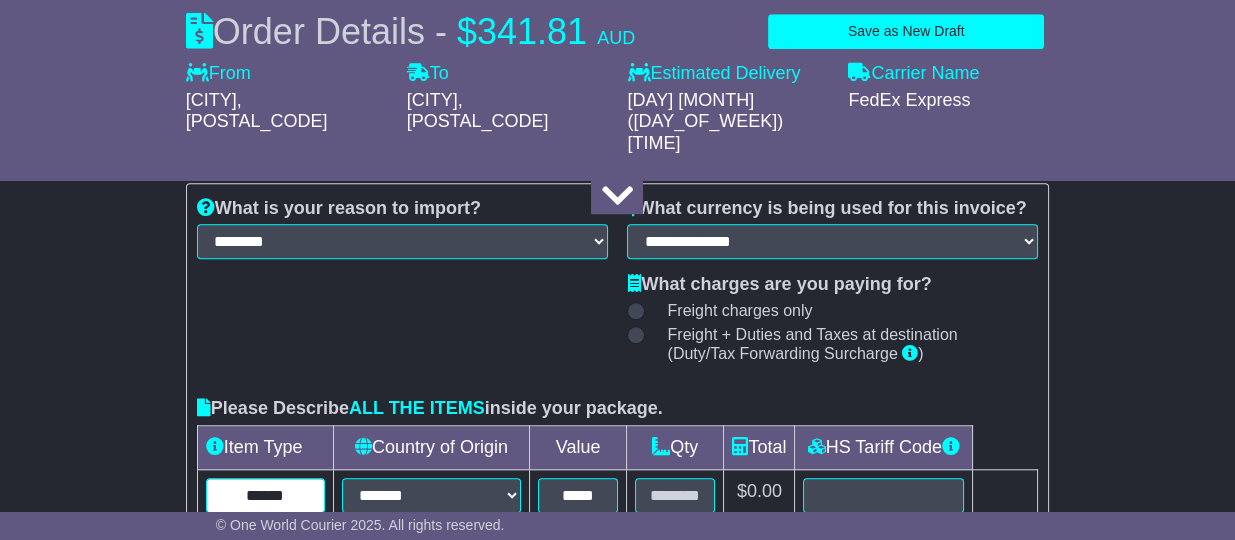 type on "******" 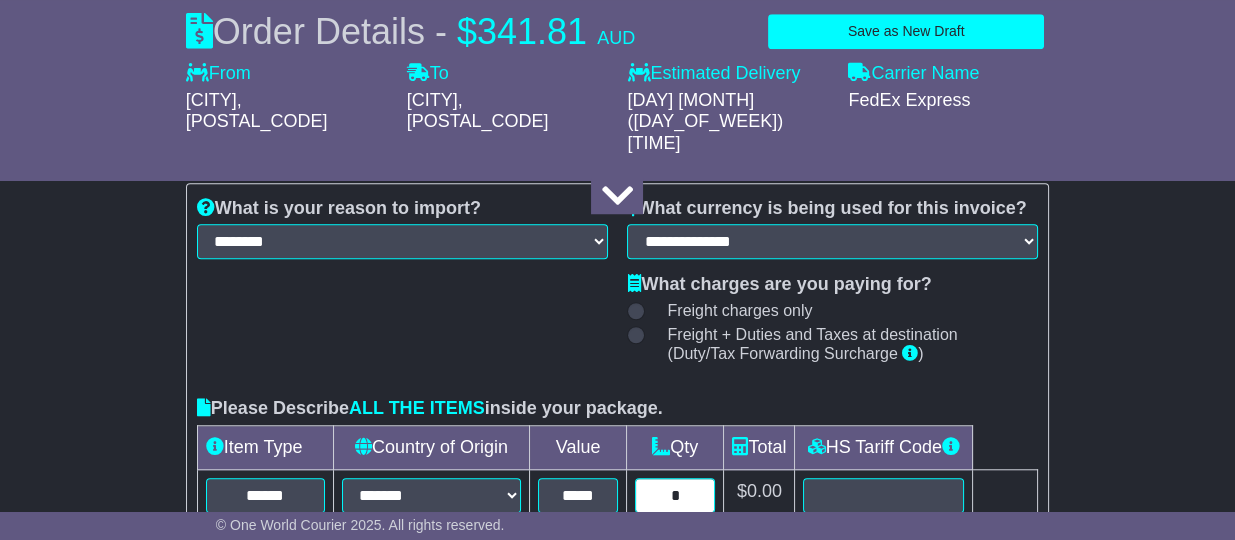 type on "*" 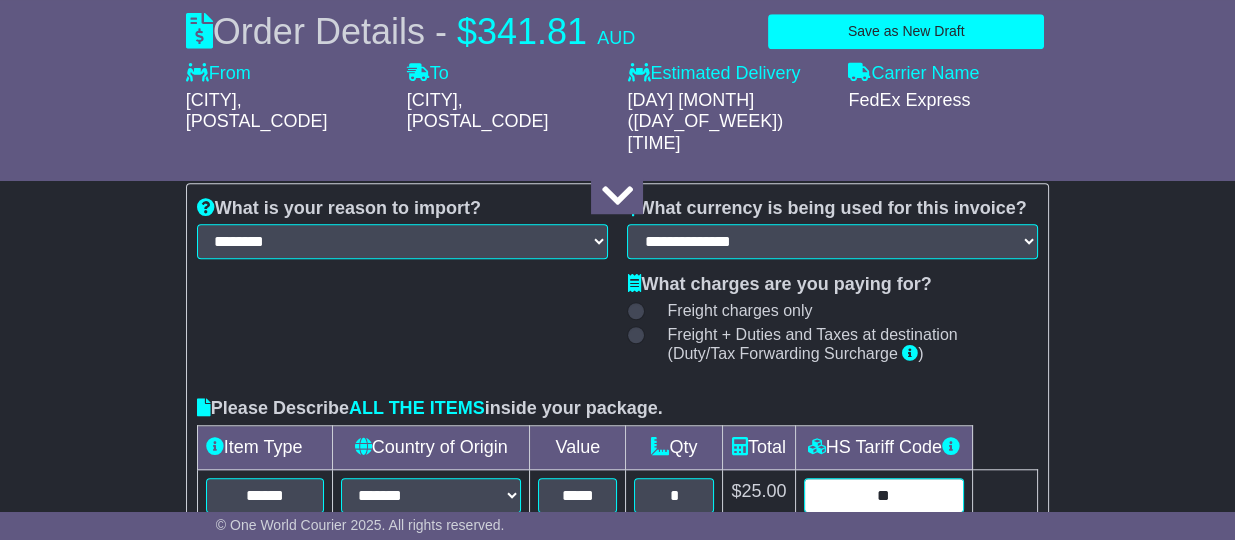 type on "*" 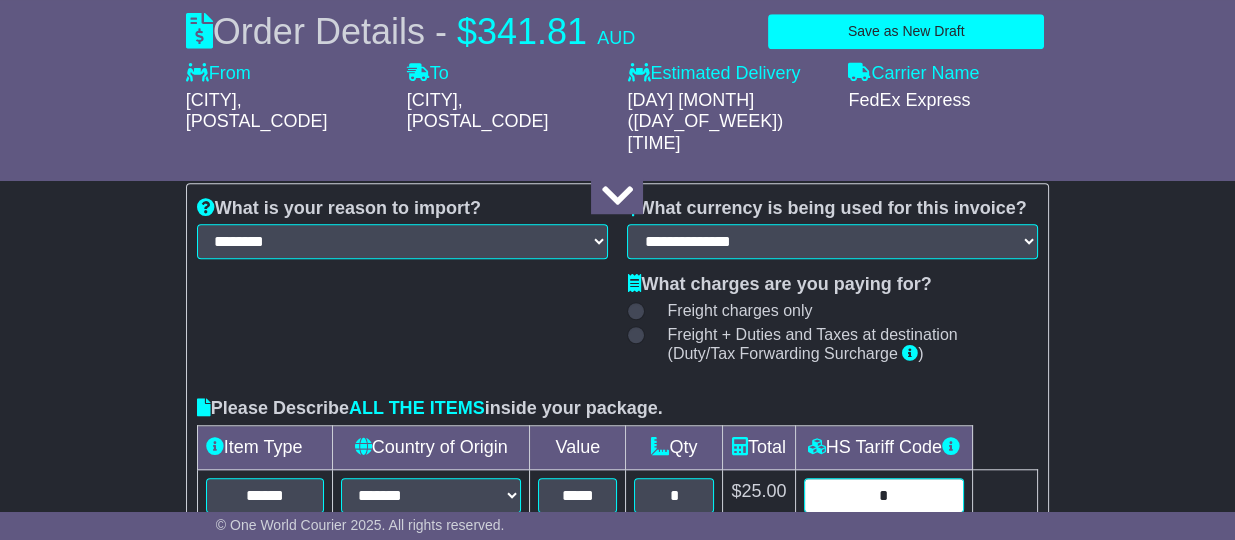 type 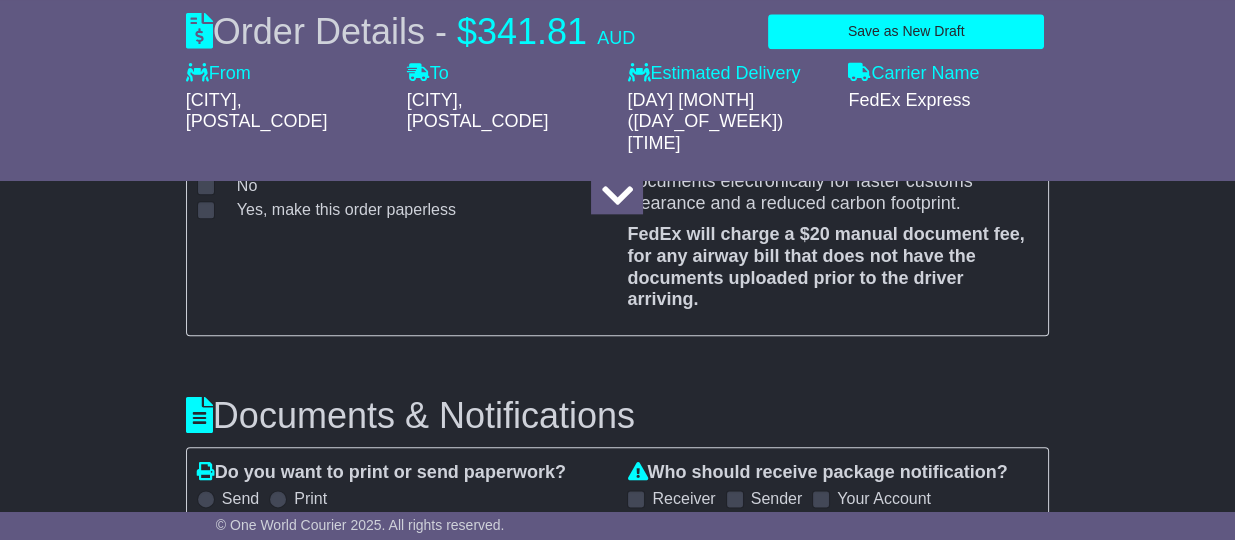 scroll, scrollTop: 3301, scrollLeft: 0, axis: vertical 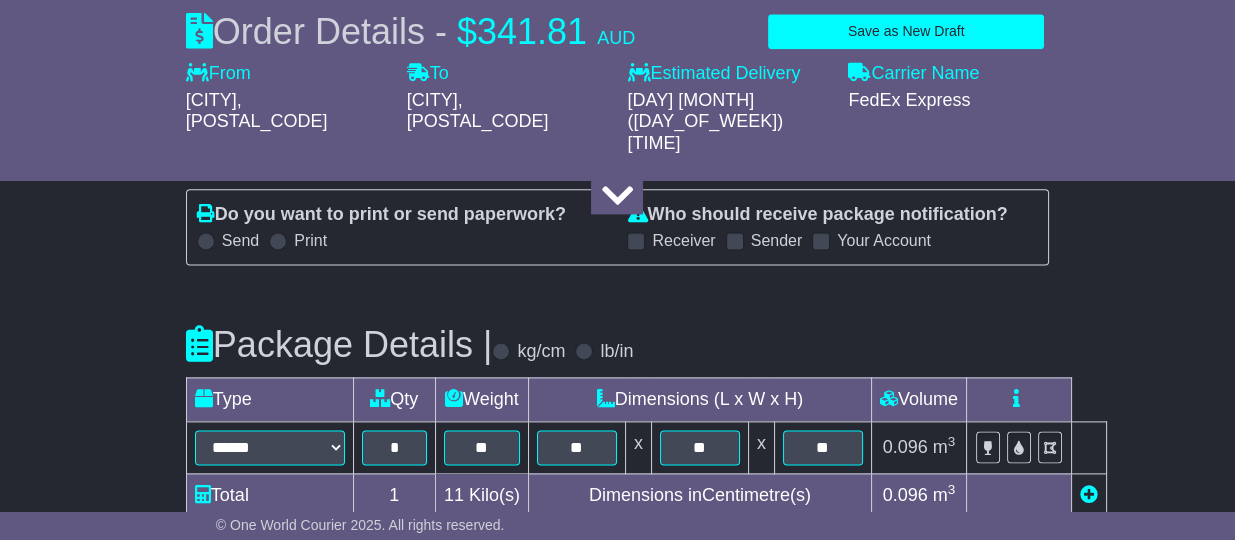 click on "Do you want to print or send paperwork?
Send
Print
Who should receive package notification?
Receiver
Sender
Your Account" at bounding box center (617, 227) 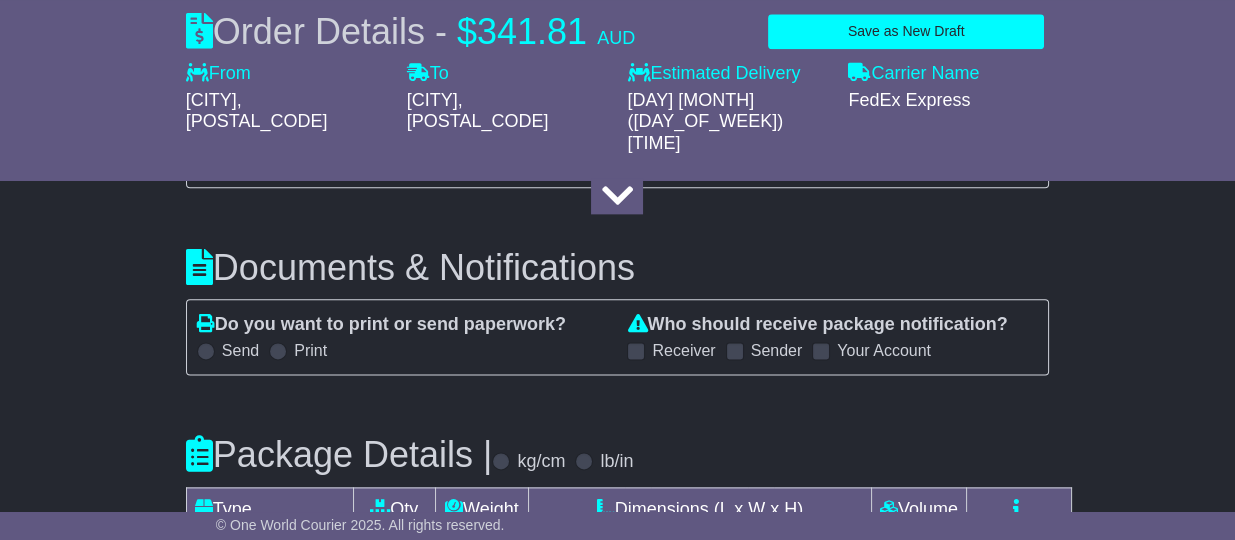 scroll, scrollTop: 3051, scrollLeft: 0, axis: vertical 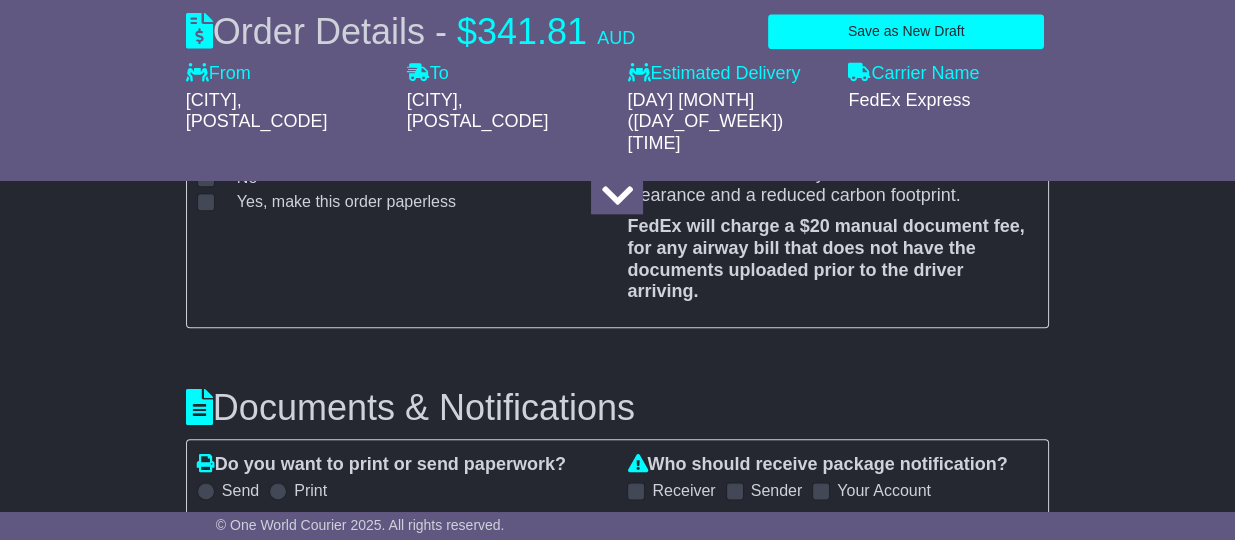 click at bounding box center [206, 491] 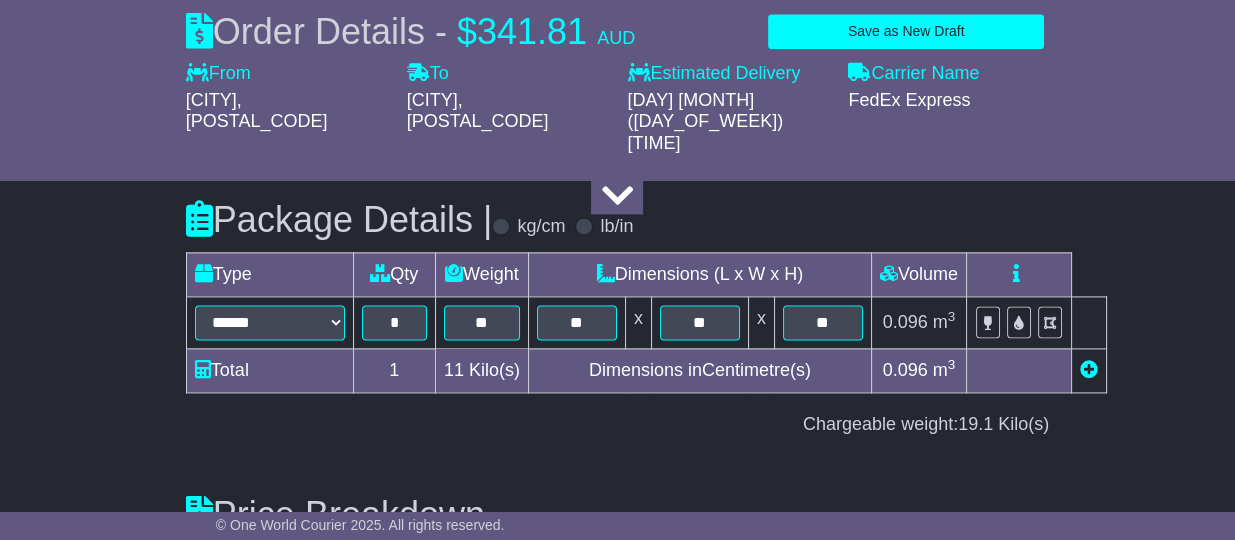 scroll, scrollTop: 3660, scrollLeft: 0, axis: vertical 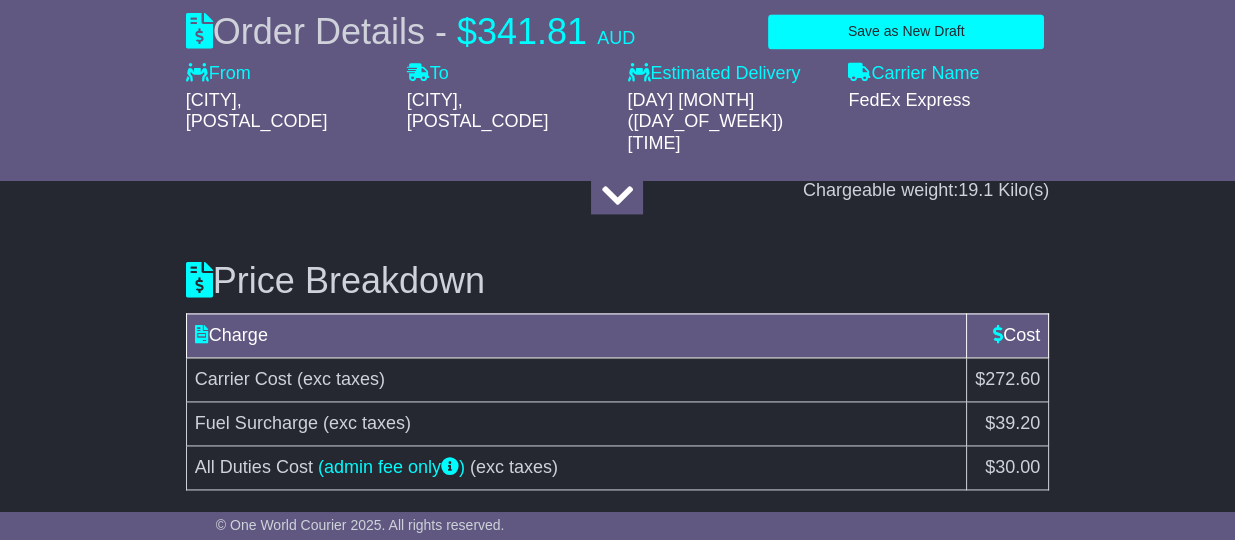 click on "Submit Your Order" at bounding box center (978, 548) 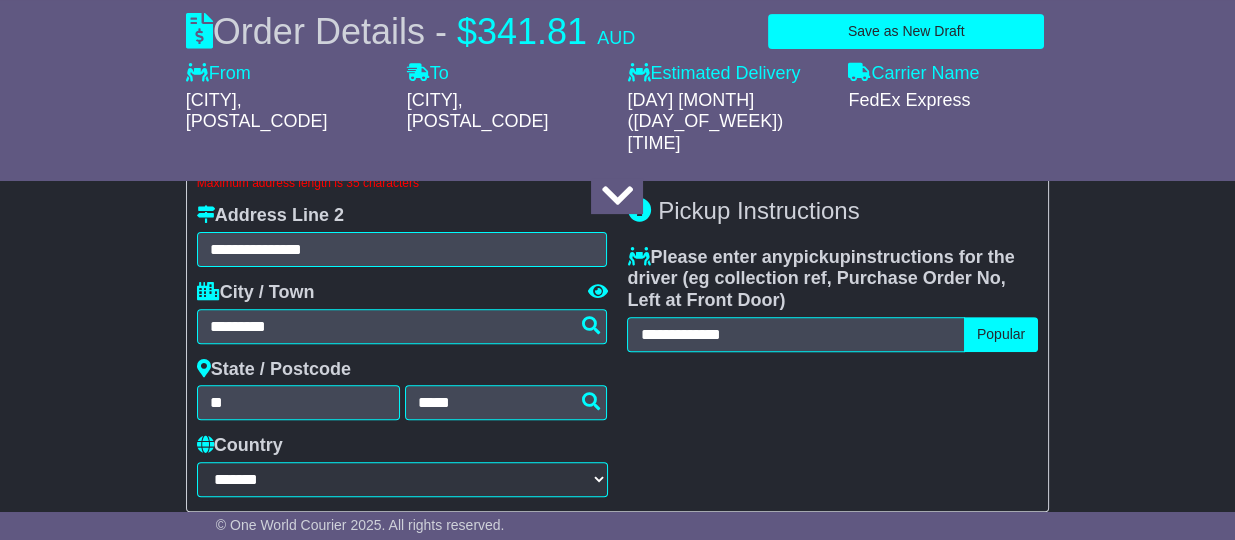 scroll, scrollTop: 810, scrollLeft: 0, axis: vertical 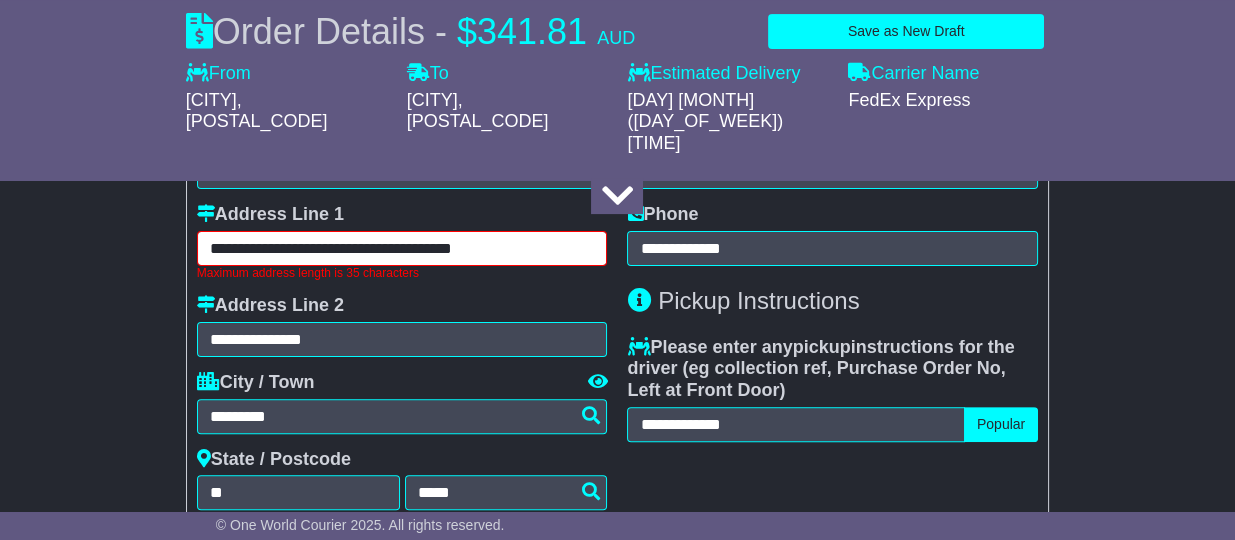 click on "**********" at bounding box center (402, 248) 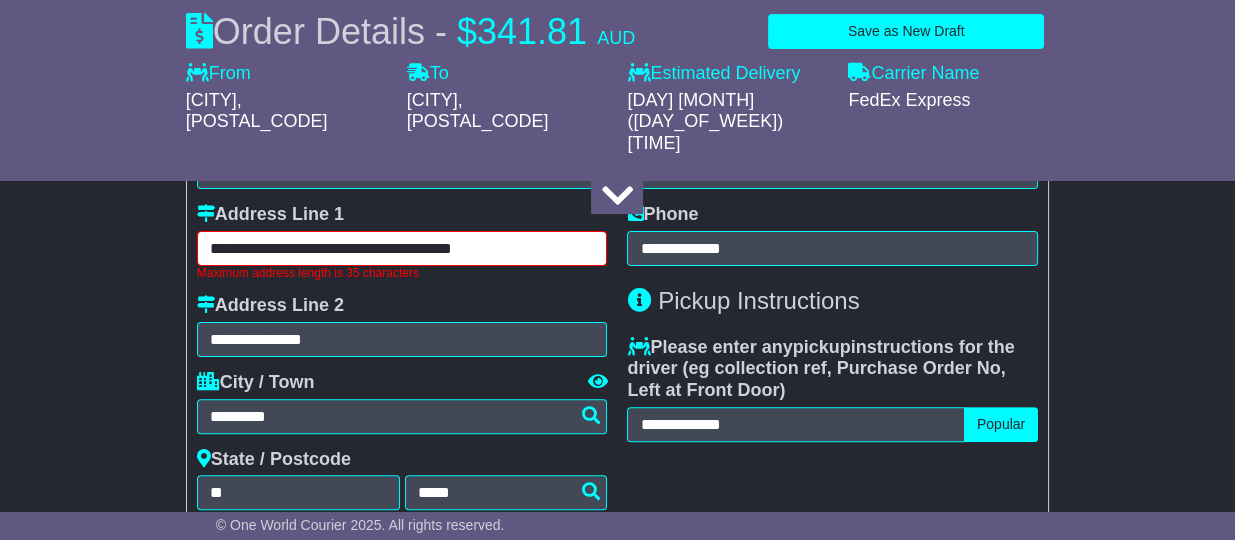 drag, startPoint x: 527, startPoint y: 200, endPoint x: 639, endPoint y: 210, distance: 112.44554 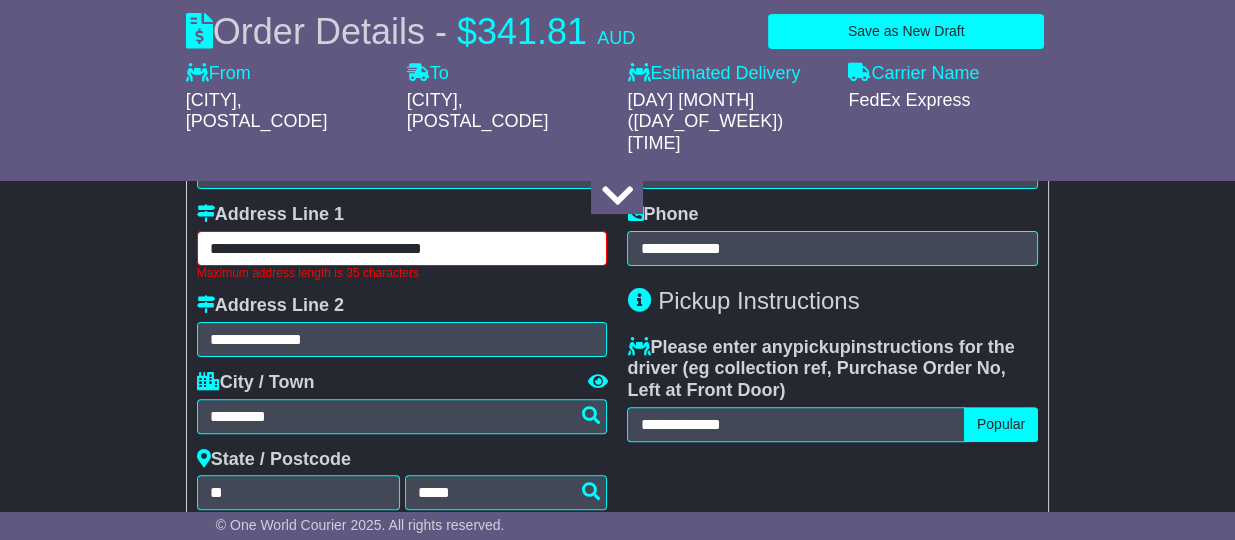 type on "**********" 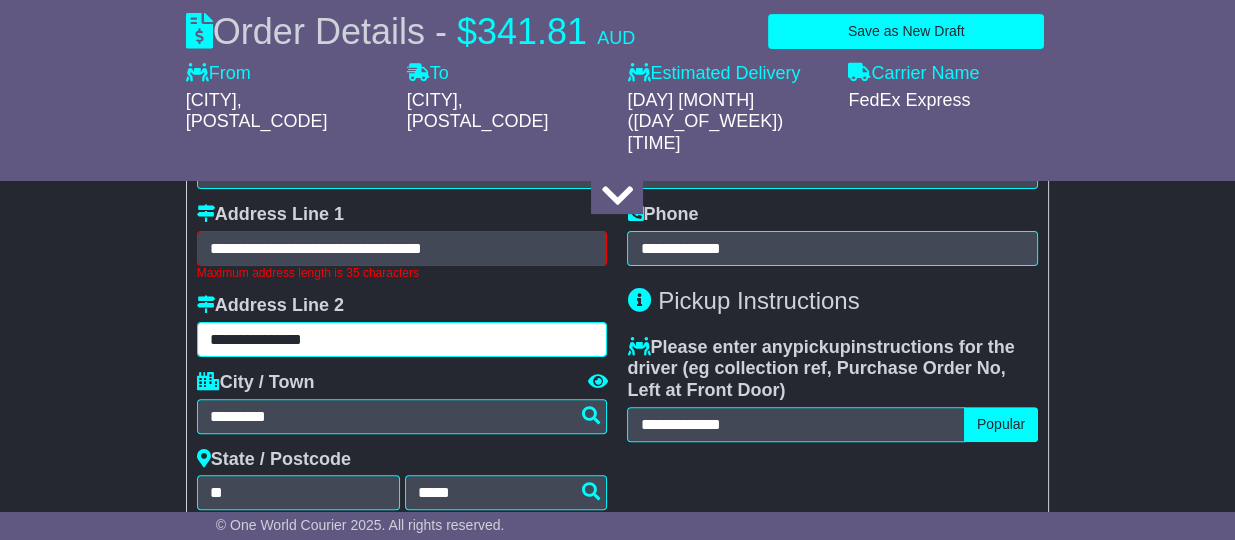 click on "**********" at bounding box center (402, 319) 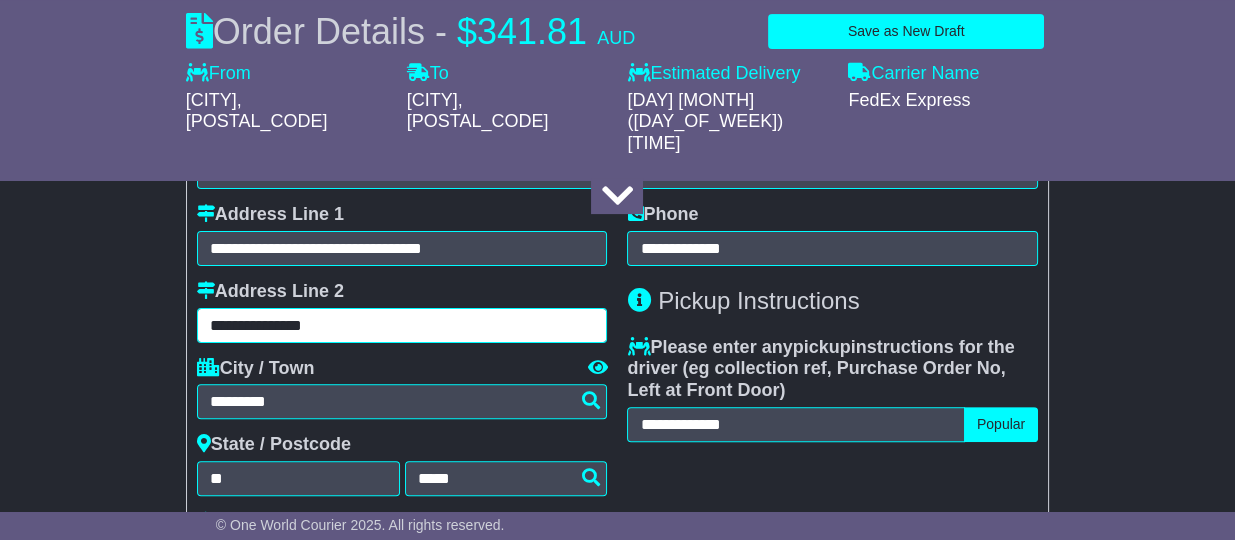 paste on "*****" 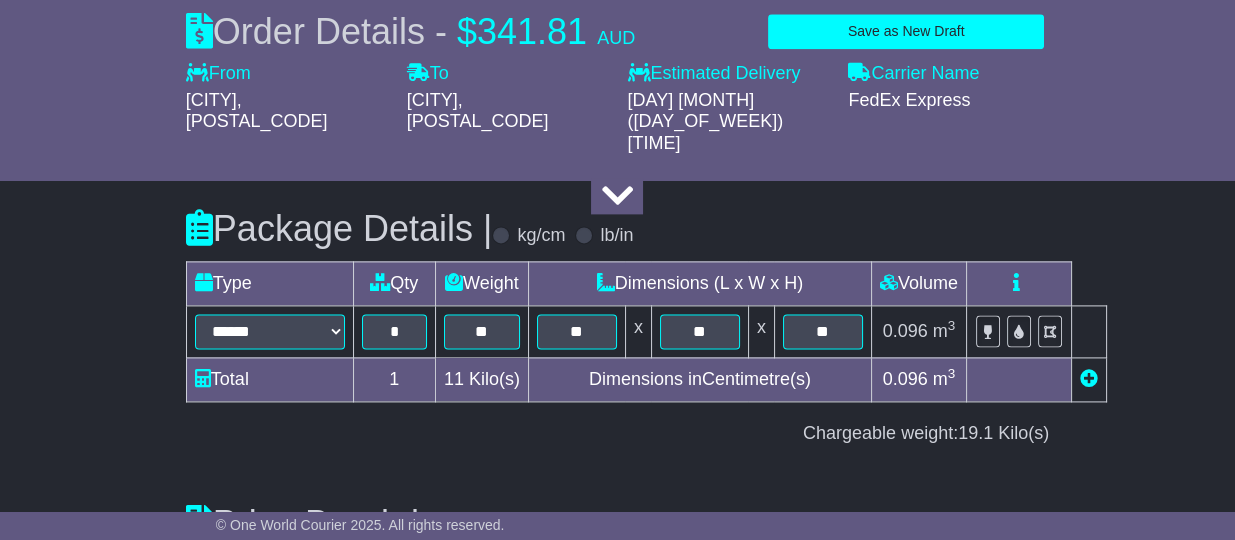scroll, scrollTop: 3678, scrollLeft: 0, axis: vertical 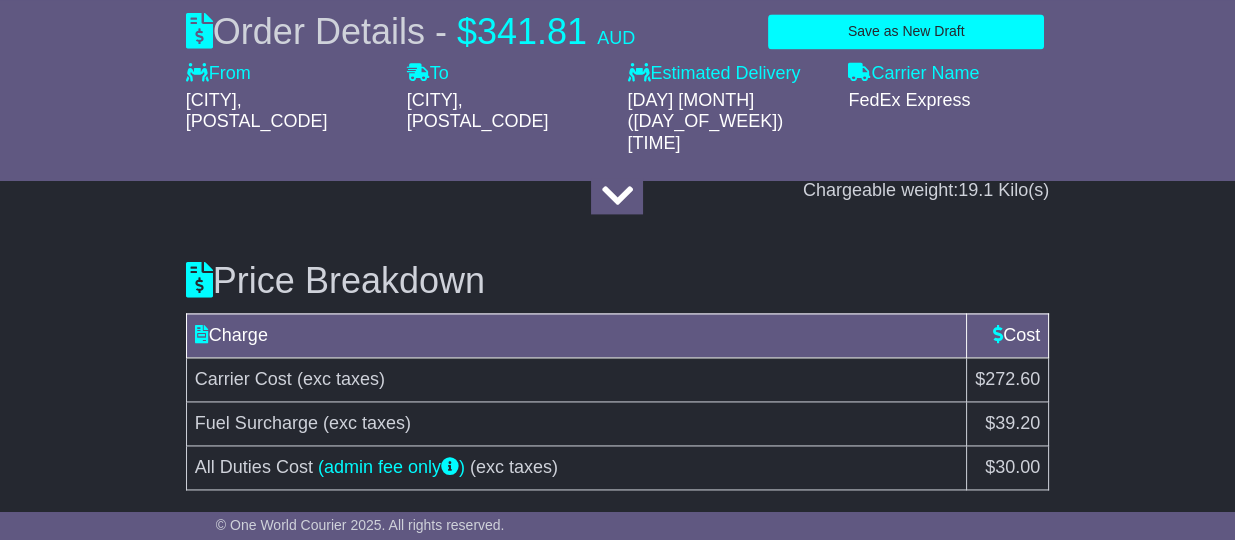 type on "**********" 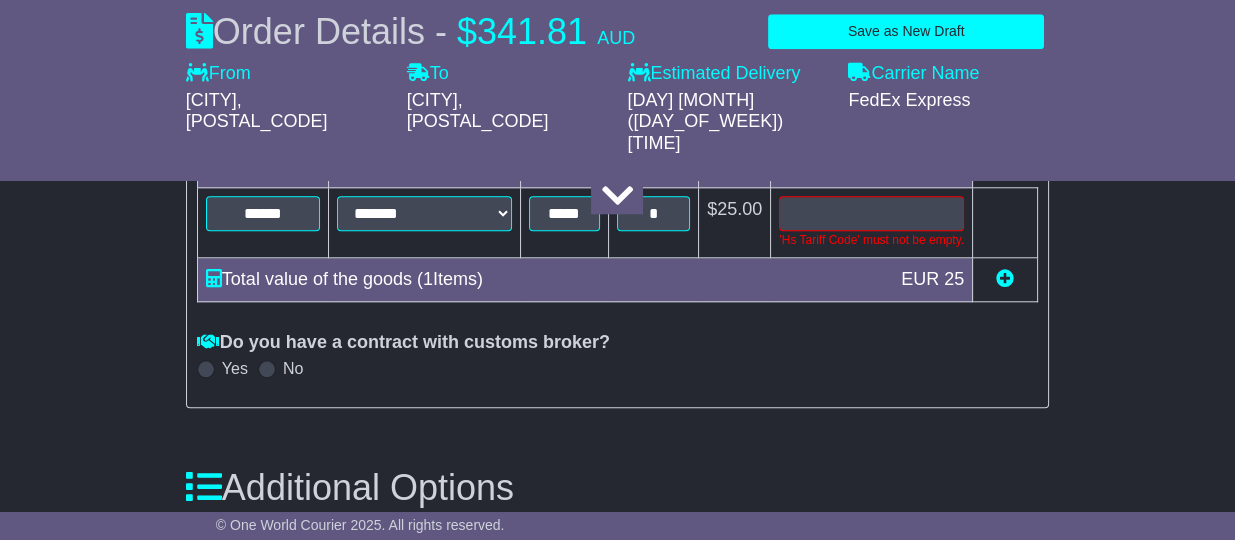 scroll, scrollTop: 2421, scrollLeft: 0, axis: vertical 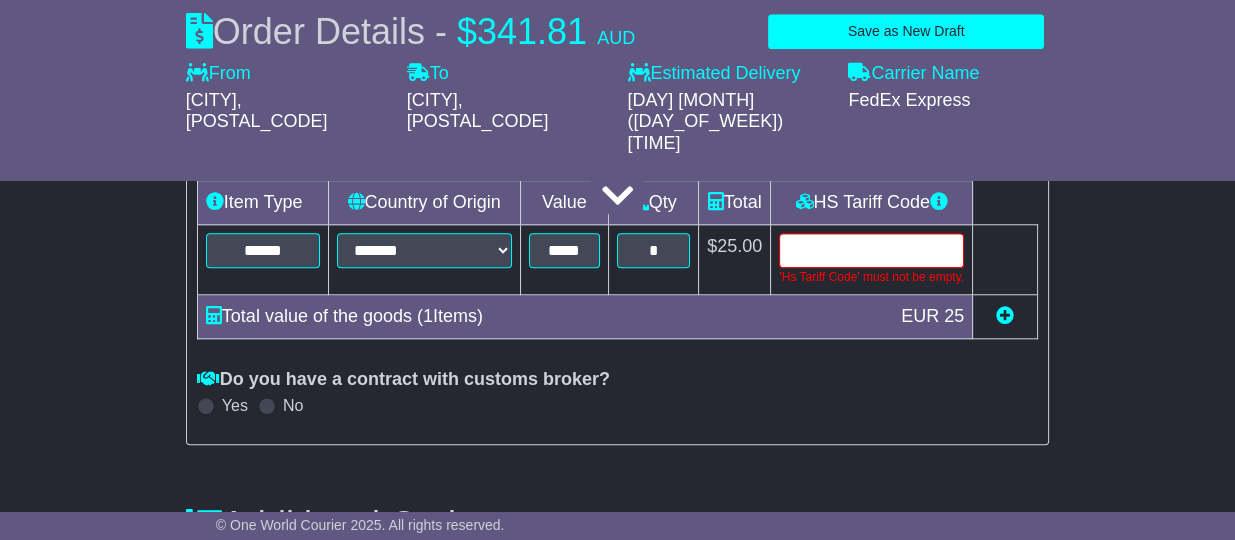 click at bounding box center [871, 250] 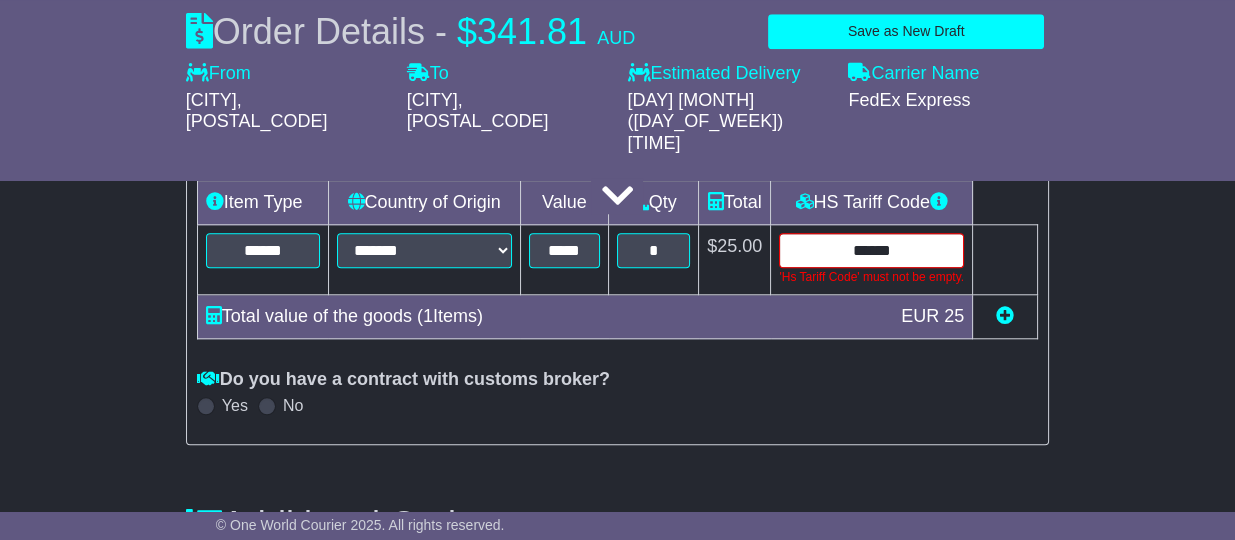type on "******" 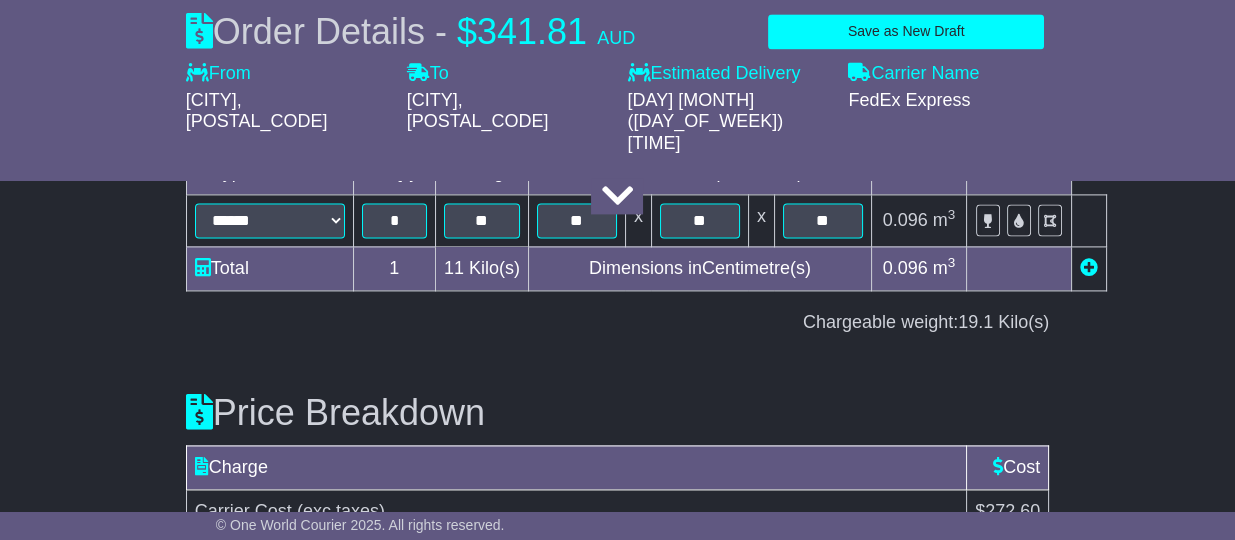 scroll, scrollTop: 3660, scrollLeft: 0, axis: vertical 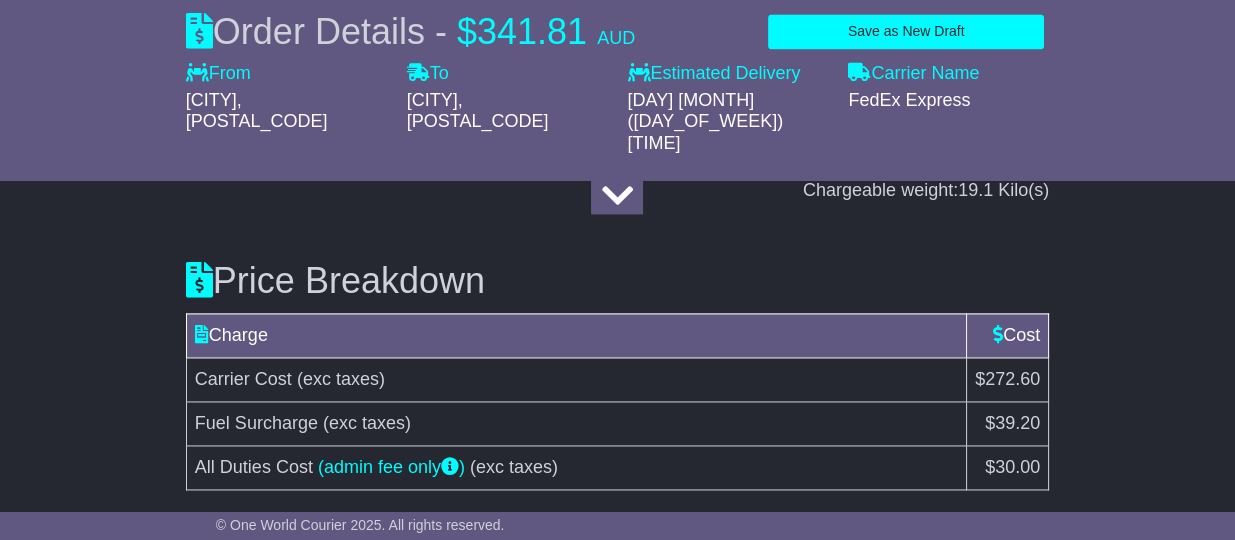click on "Submit Your Order" at bounding box center (978, 548) 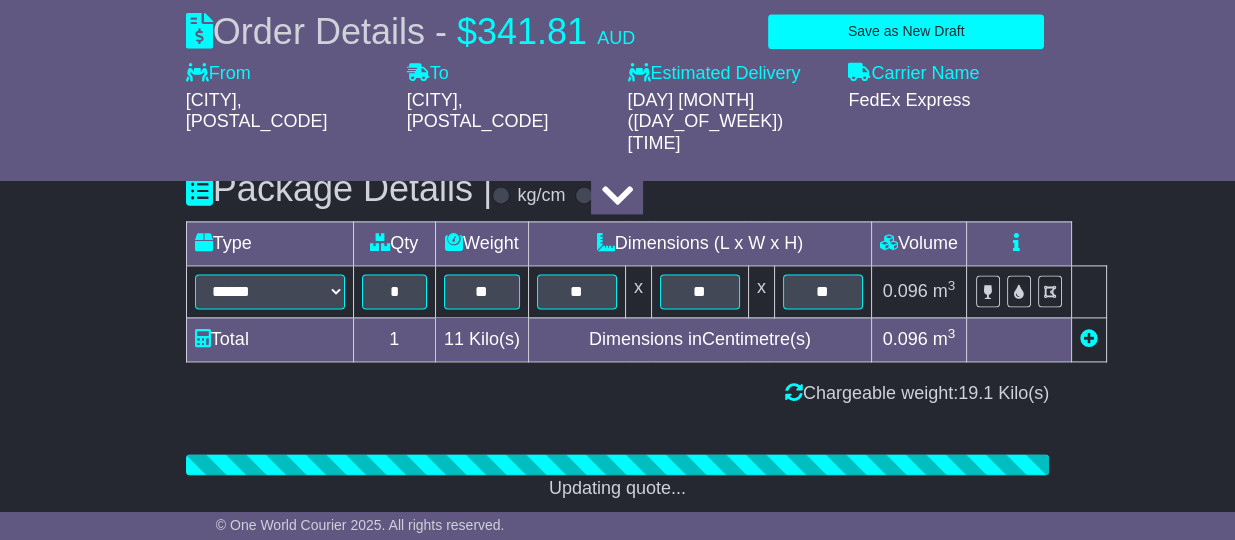 scroll, scrollTop: 3660, scrollLeft: 0, axis: vertical 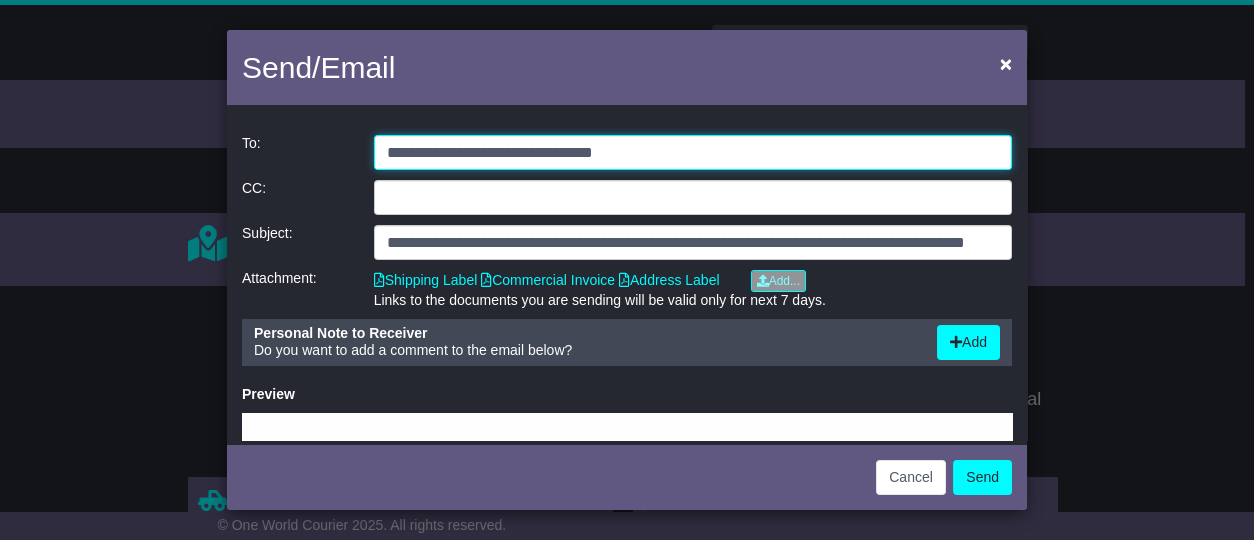 drag, startPoint x: 793, startPoint y: 166, endPoint x: 250, endPoint y: 168, distance: 543.00366 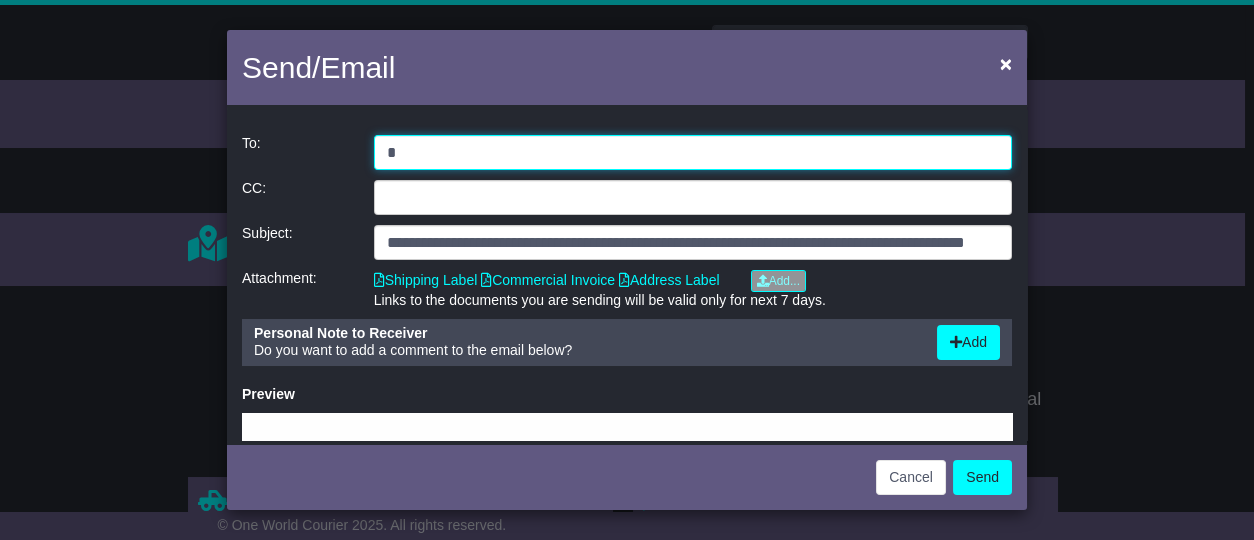 type on "**********" 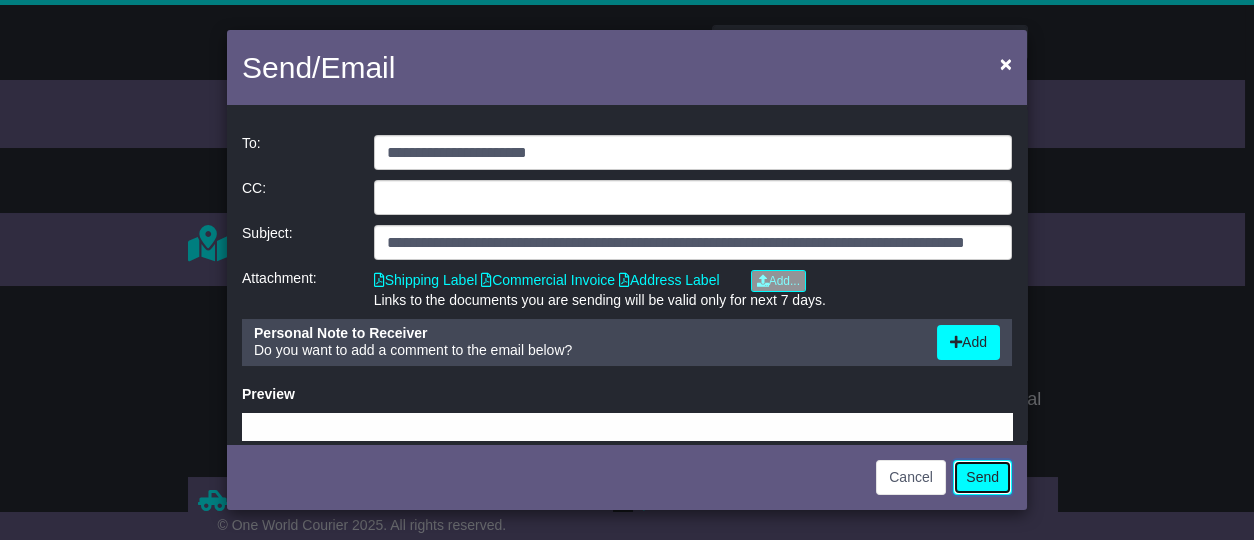 click on "Send" 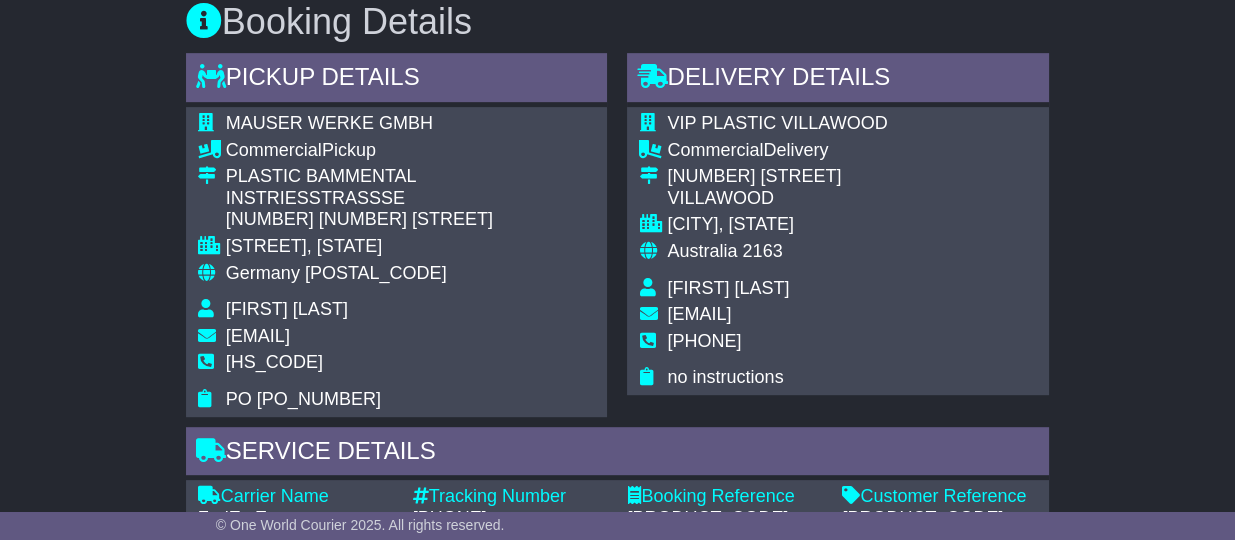 scroll, scrollTop: 1375, scrollLeft: 0, axis: vertical 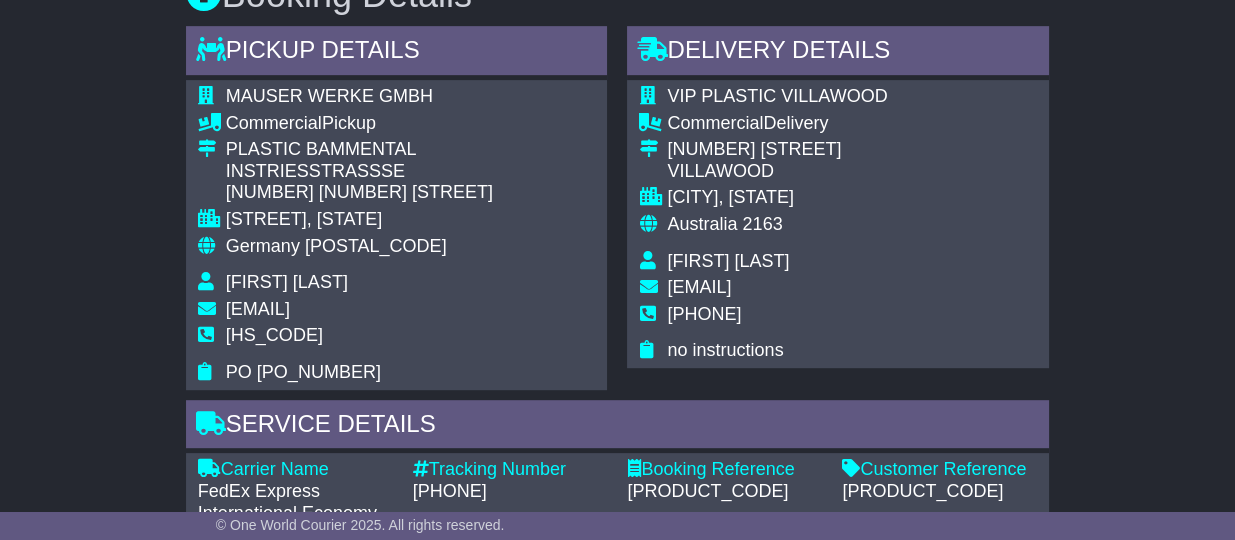 click on "883272404499" at bounding box center (510, 492) 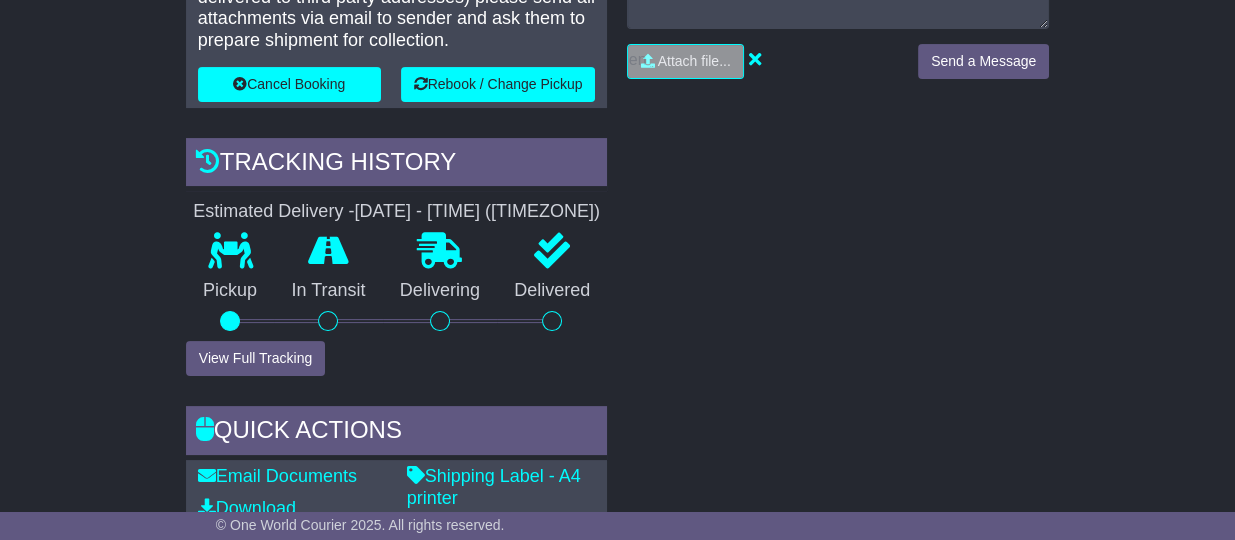 scroll, scrollTop: 375, scrollLeft: 0, axis: vertical 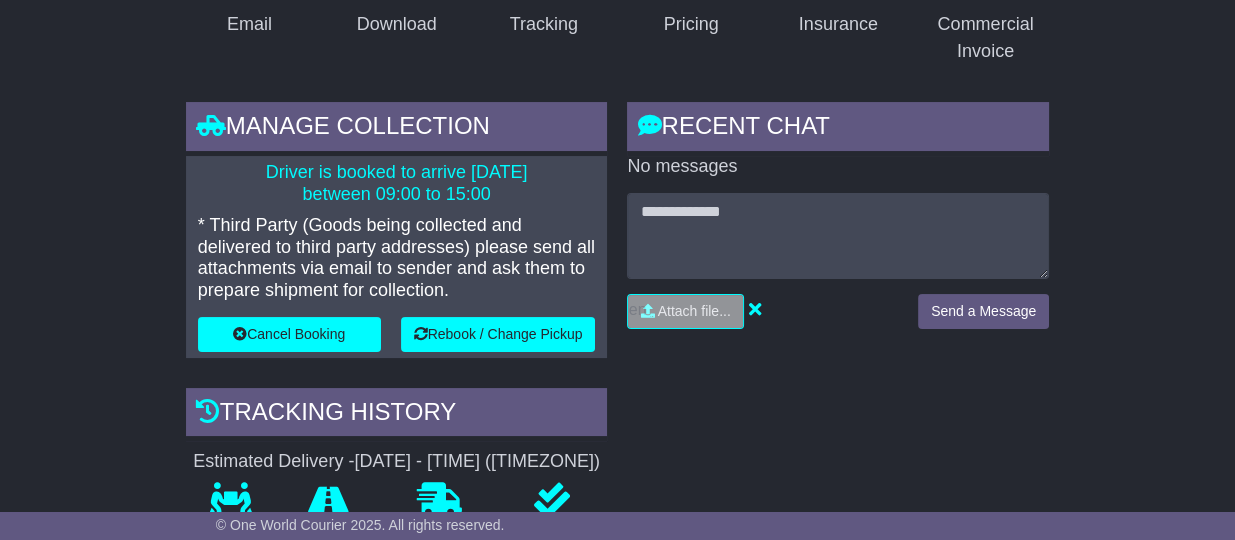 type on "**********" 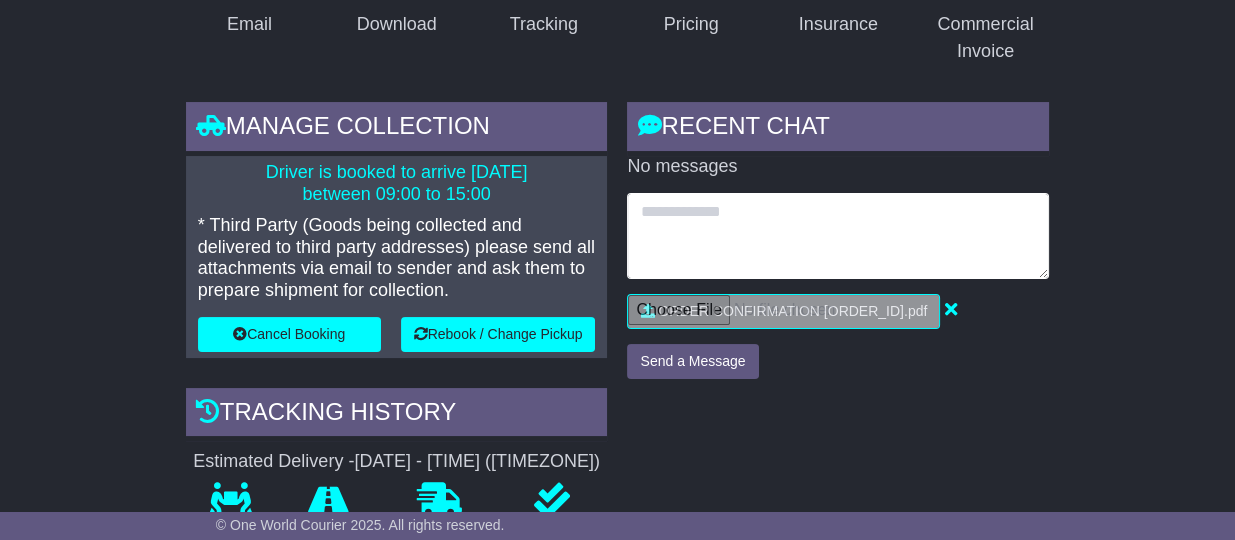 click at bounding box center (838, 236) 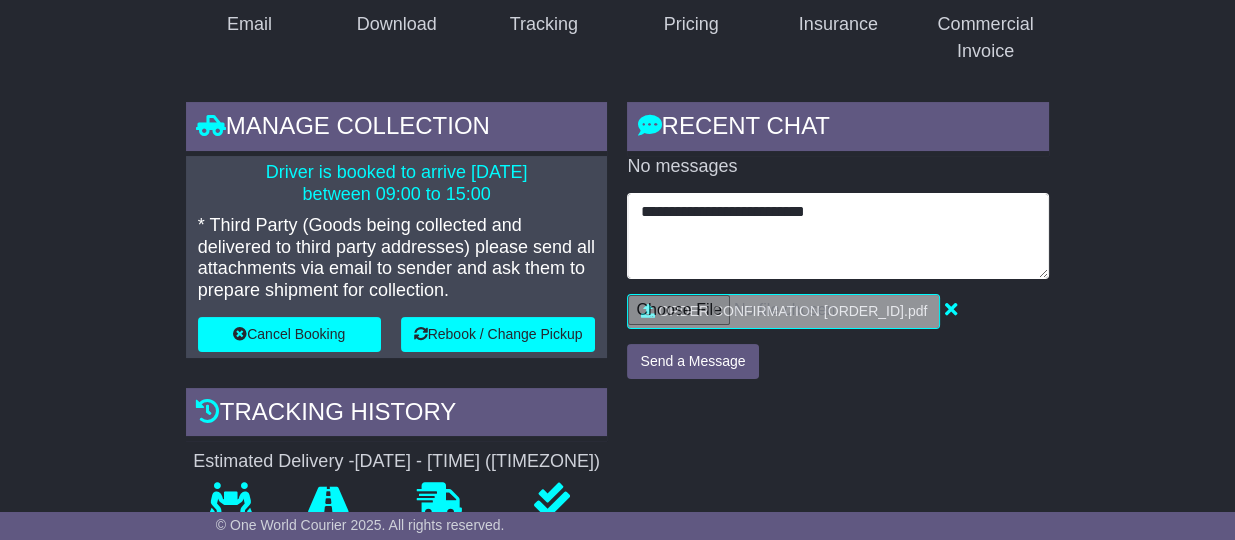 type on "**********" 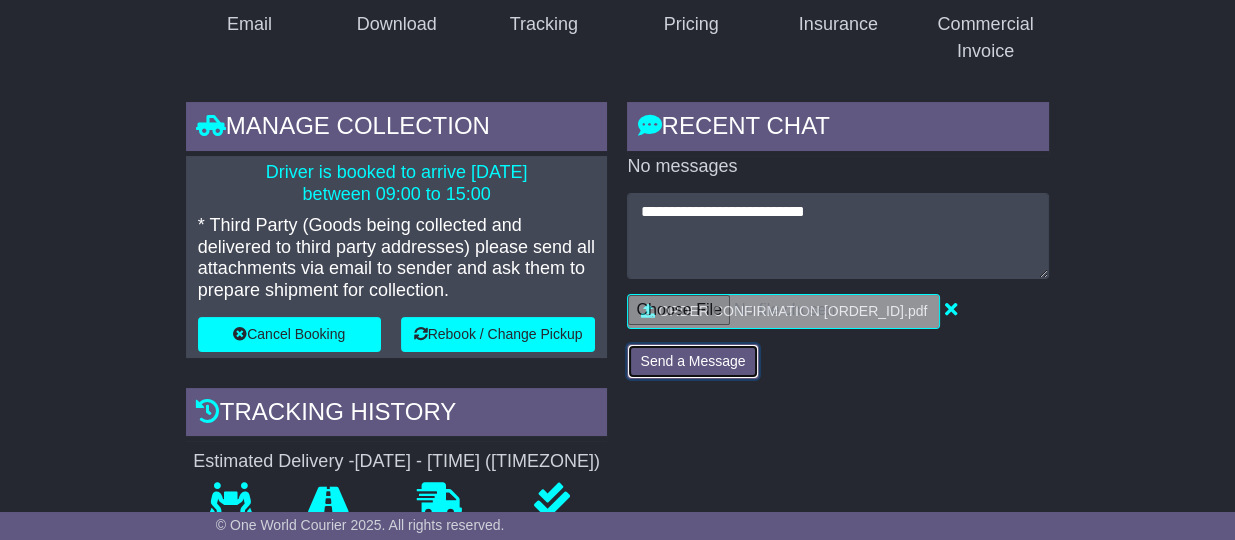 drag, startPoint x: 676, startPoint y: 357, endPoint x: 690, endPoint y: 373, distance: 21.260292 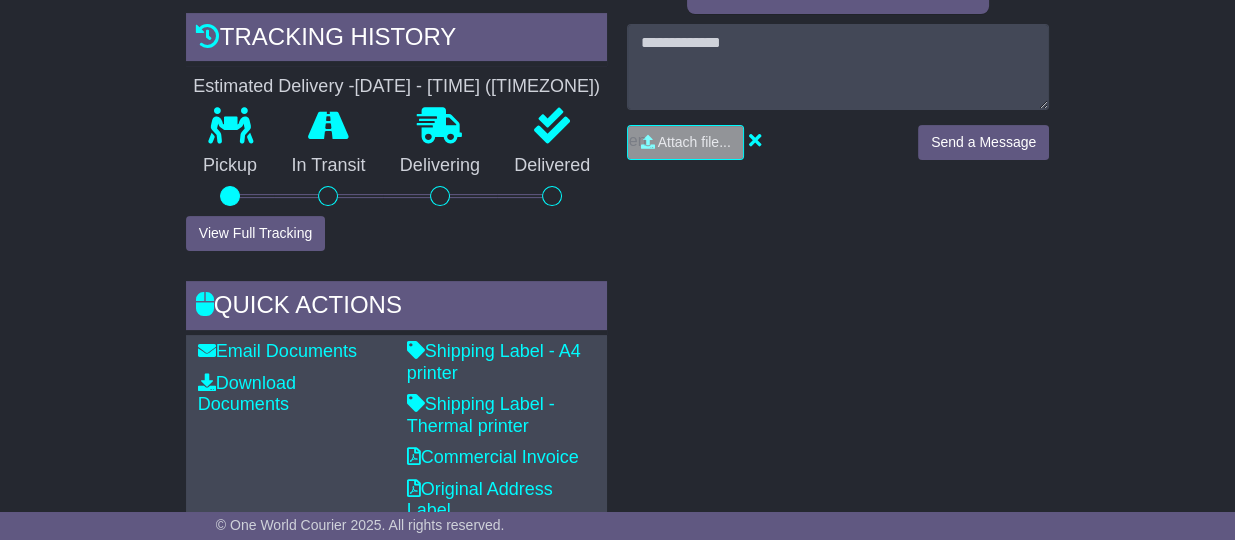 scroll, scrollTop: 1500, scrollLeft: 0, axis: vertical 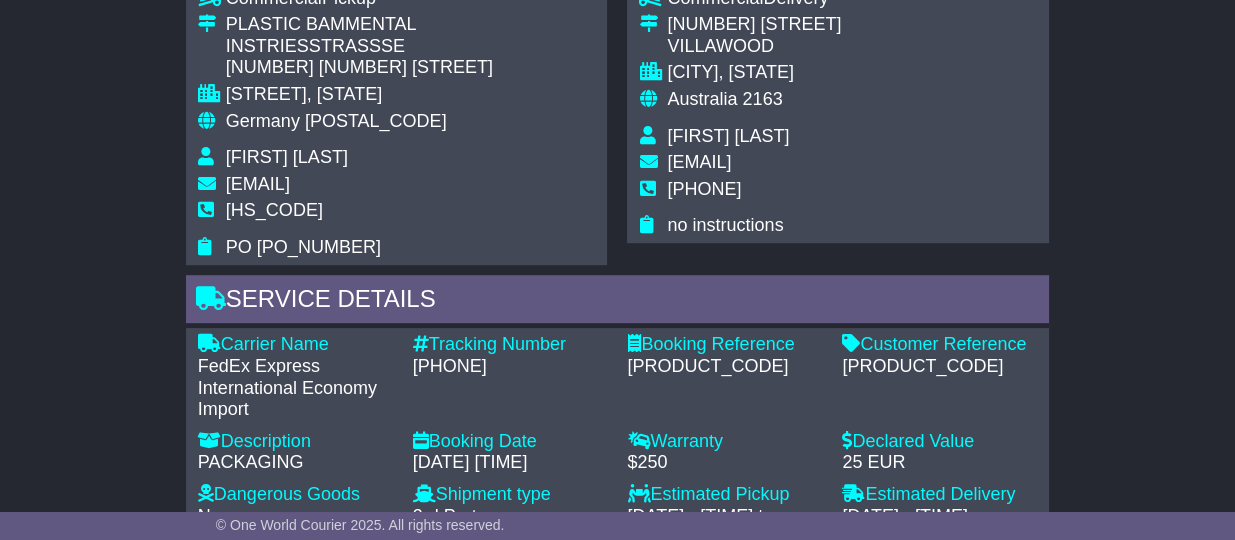 click on "883272404499" at bounding box center (510, 367) 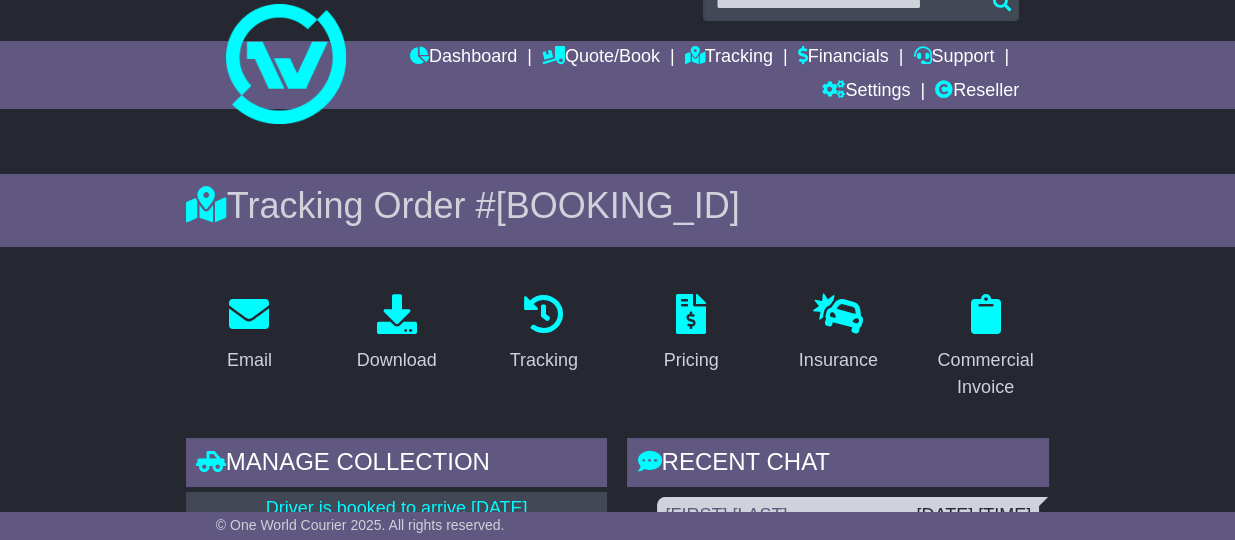 scroll, scrollTop: 0, scrollLeft: 0, axis: both 